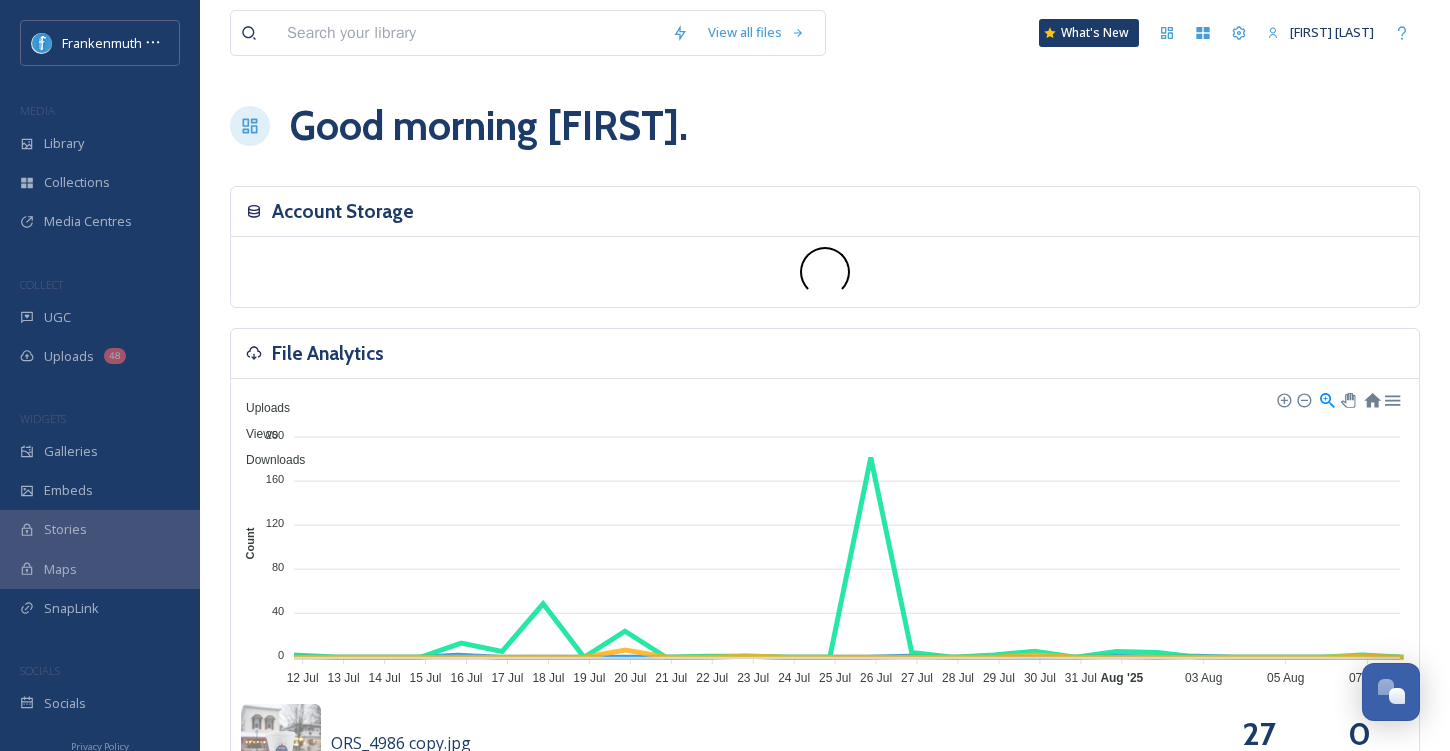 scroll, scrollTop: 0, scrollLeft: 0, axis: both 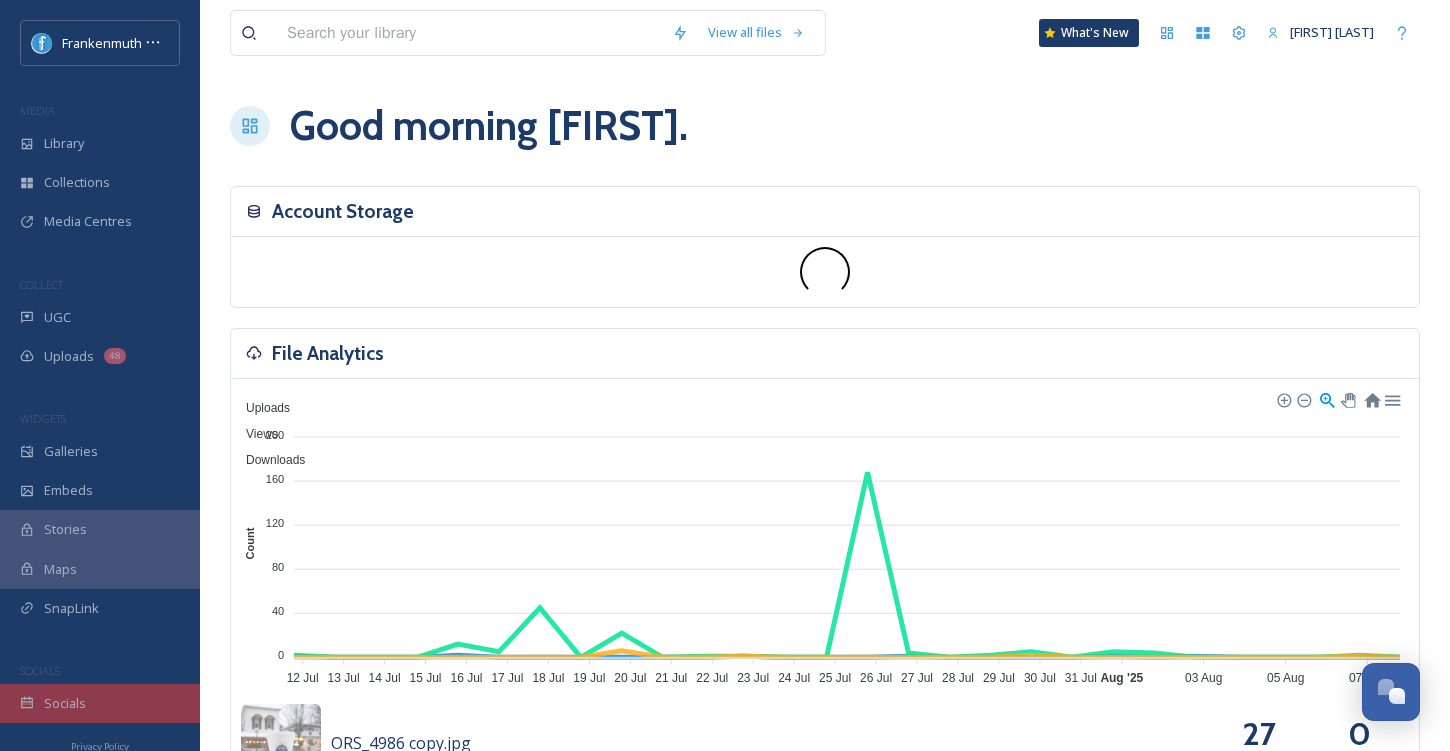 click on "Socials" at bounding box center (100, 703) 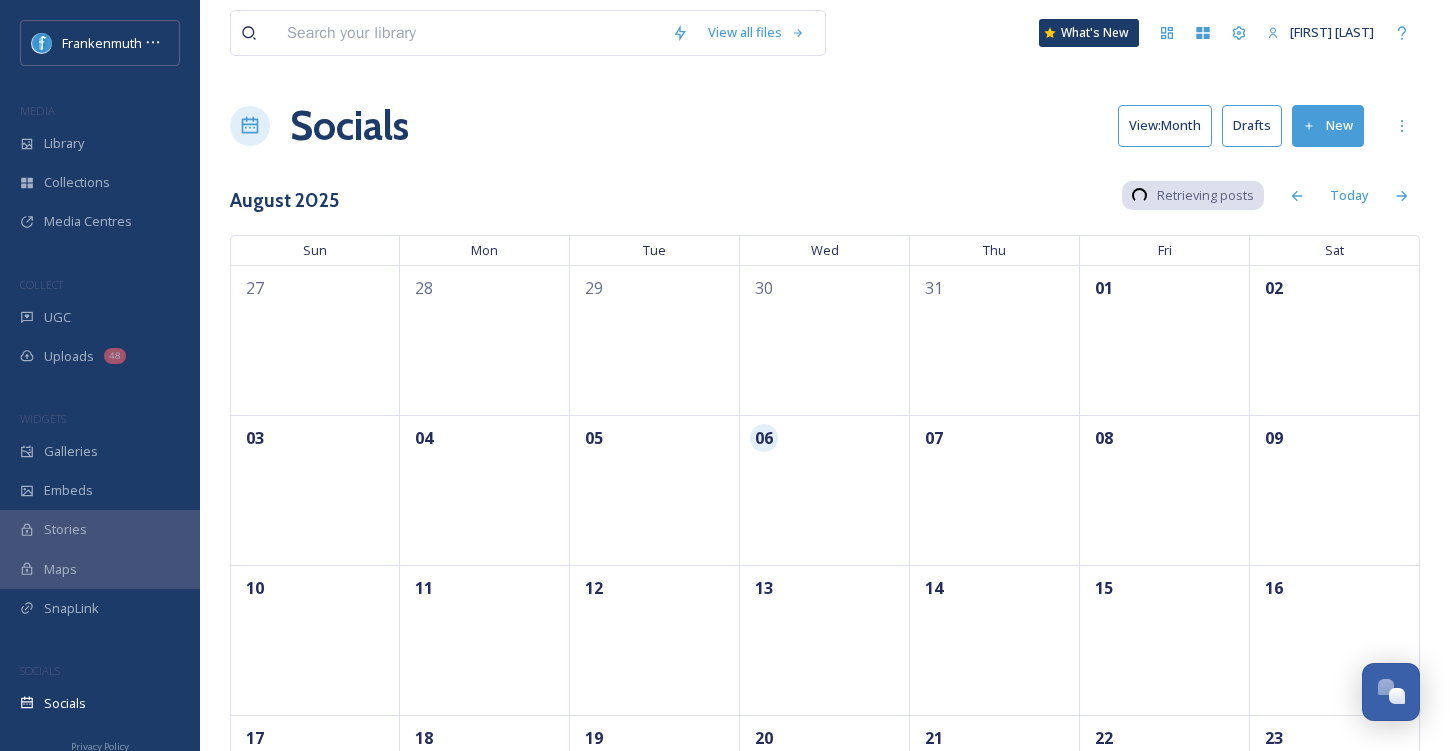 click on "Socials" at bounding box center (100, 703) 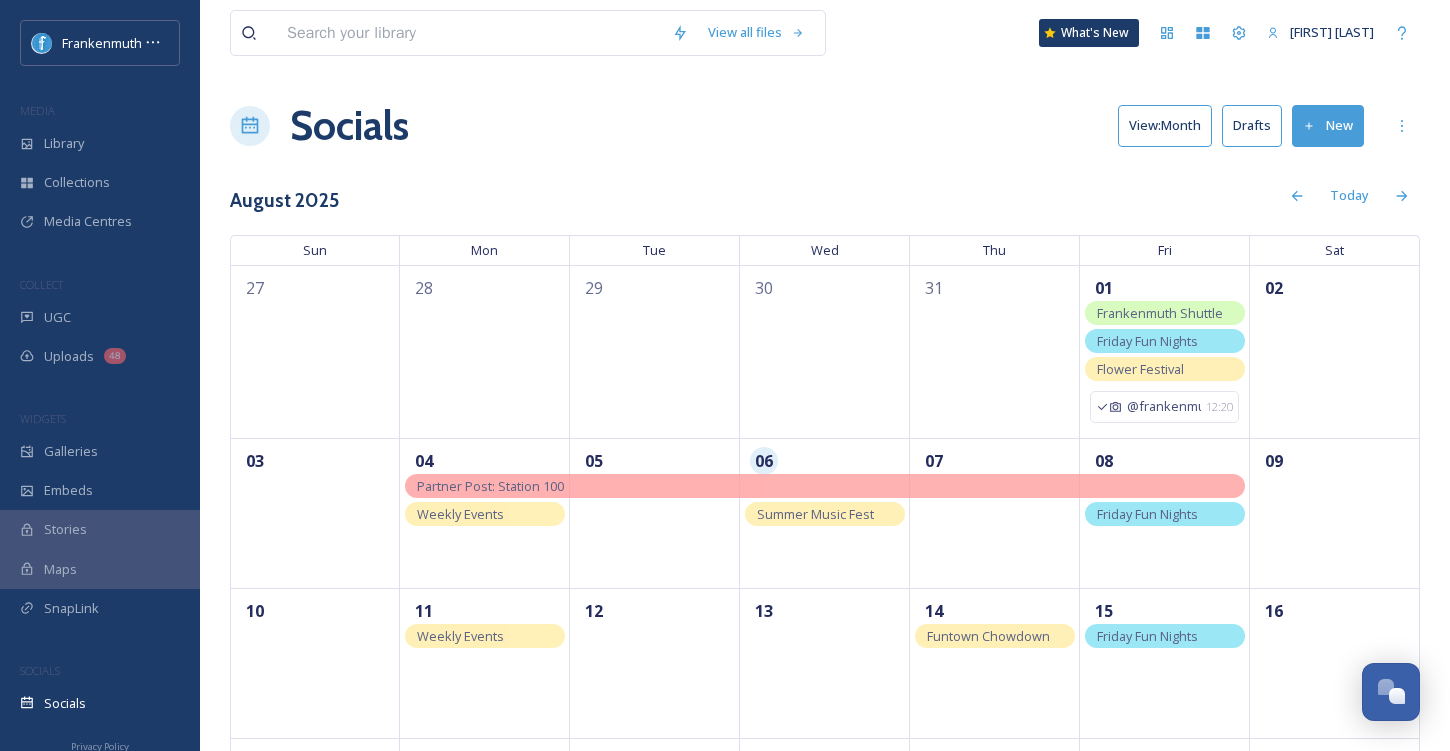 click on "New" at bounding box center [1328, 125] 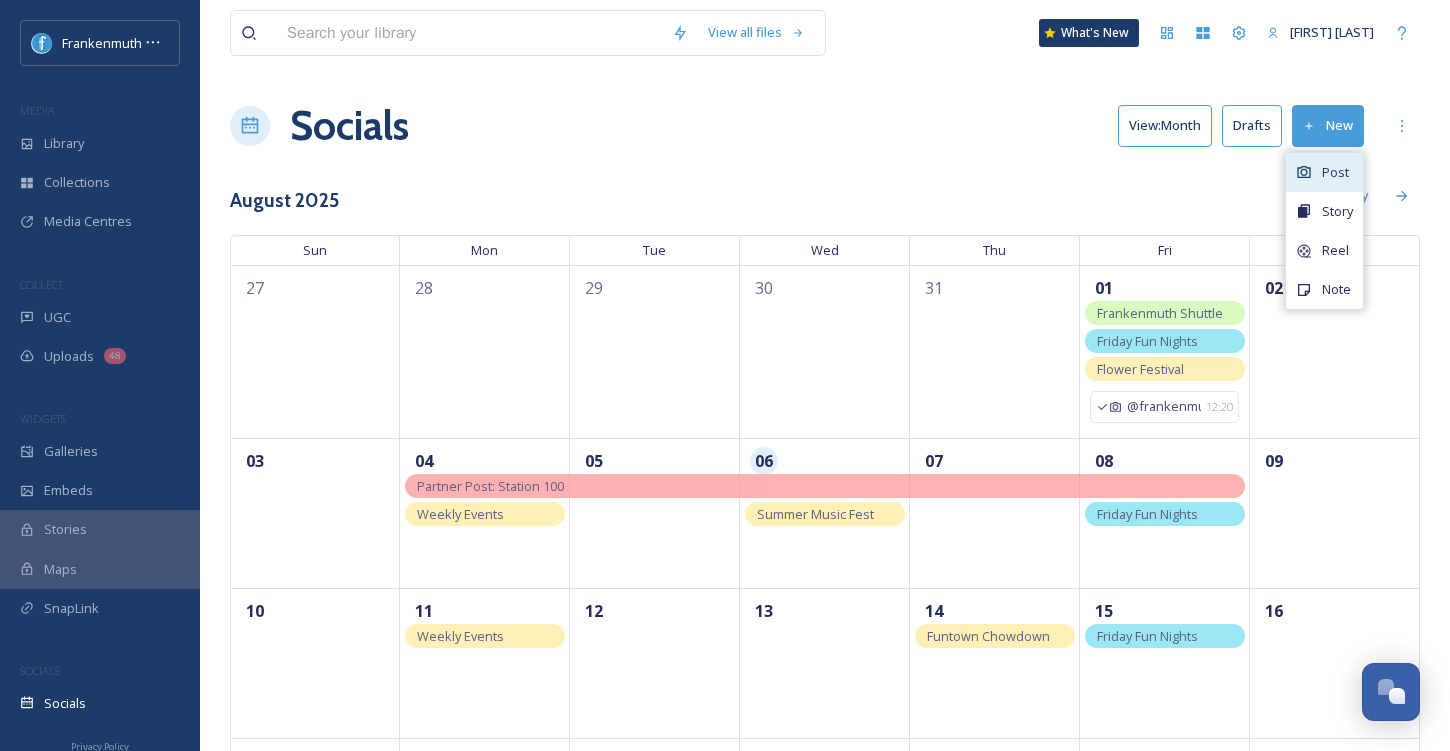 click on "Post" at bounding box center (1335, 172) 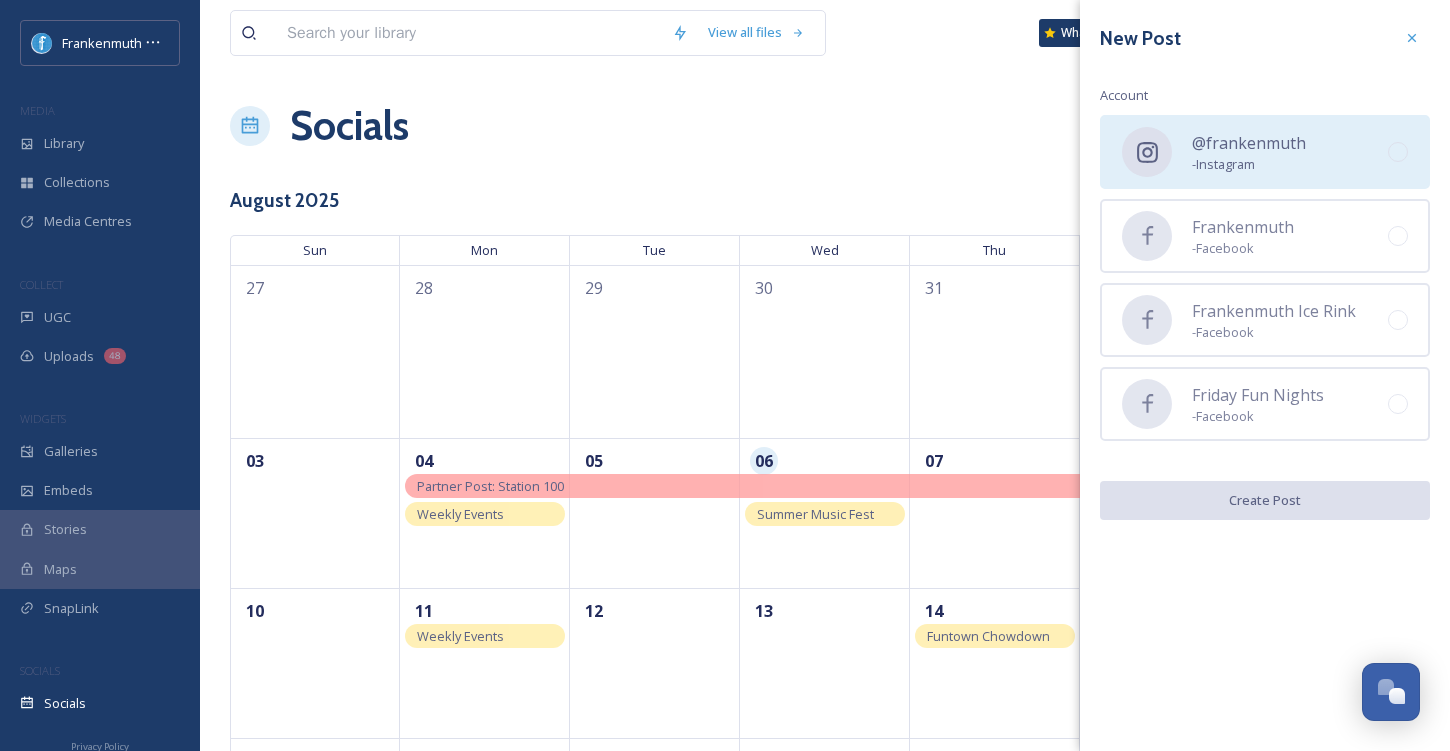 click on "-  Instagram" at bounding box center (1249, 164) 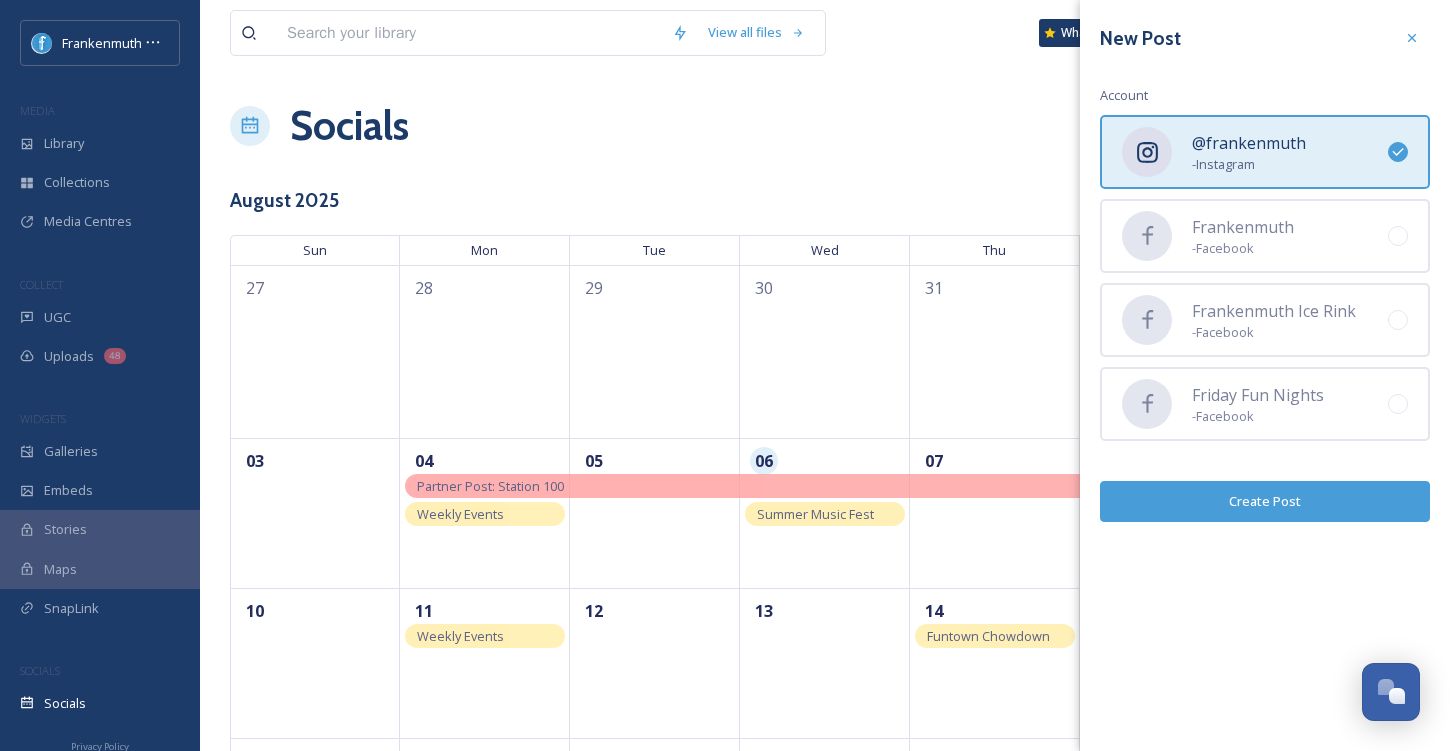click on "Create Post" at bounding box center (1265, 501) 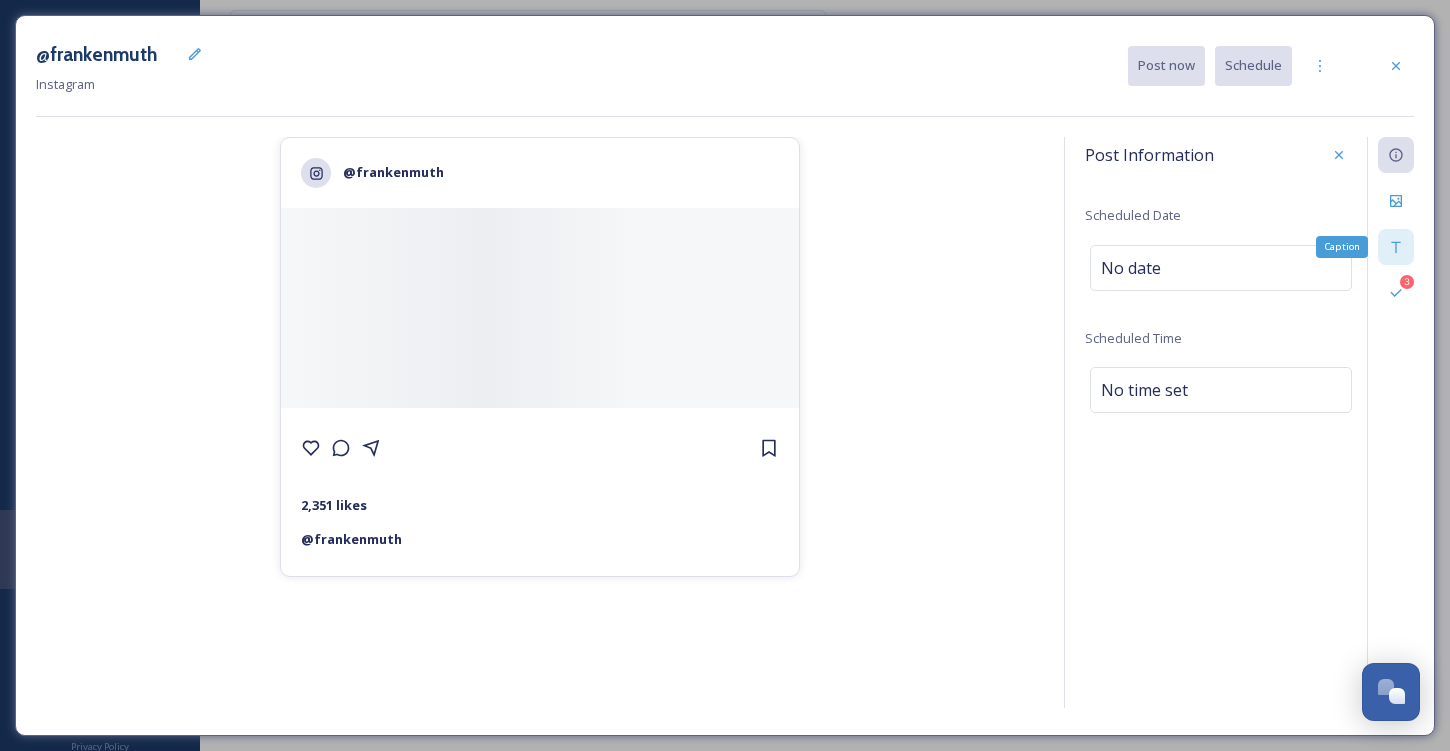 click 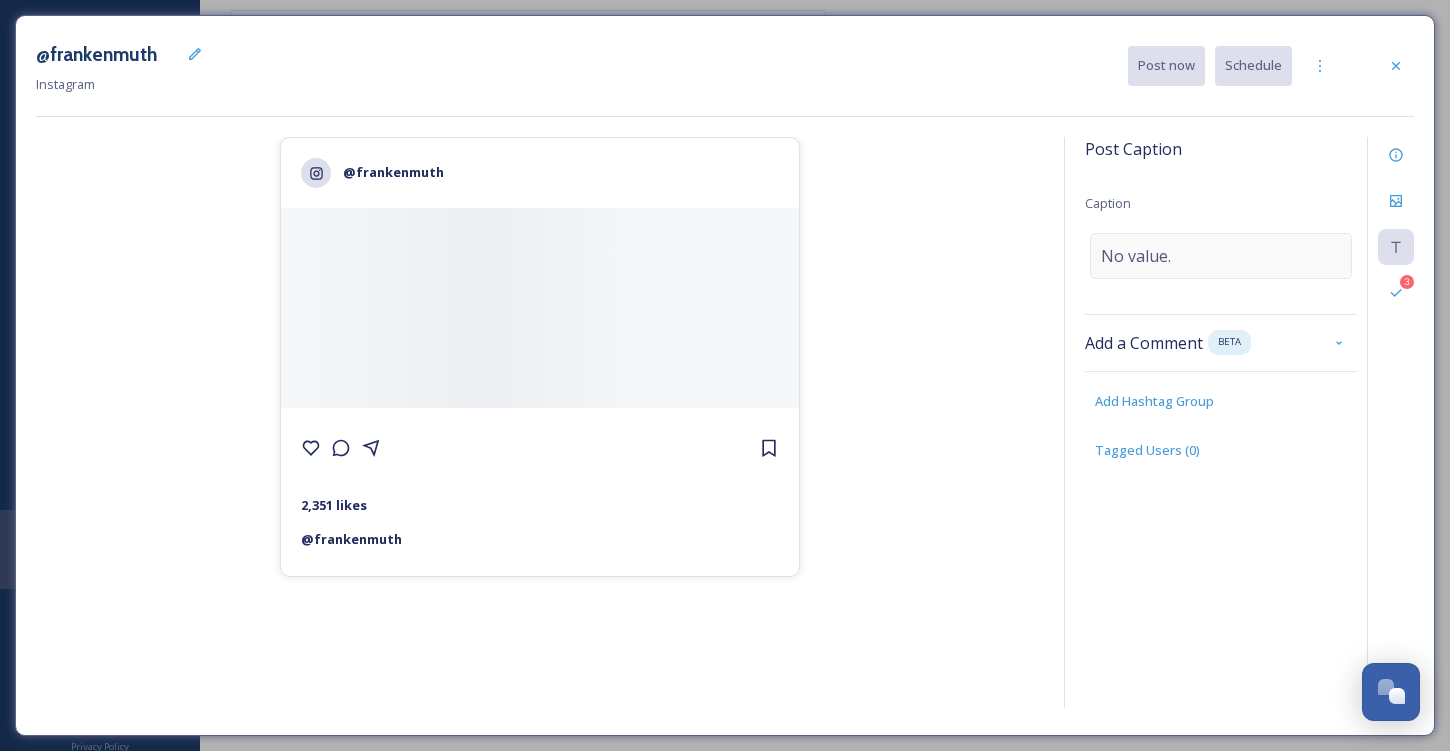 click on "No value." at bounding box center (1221, 256) 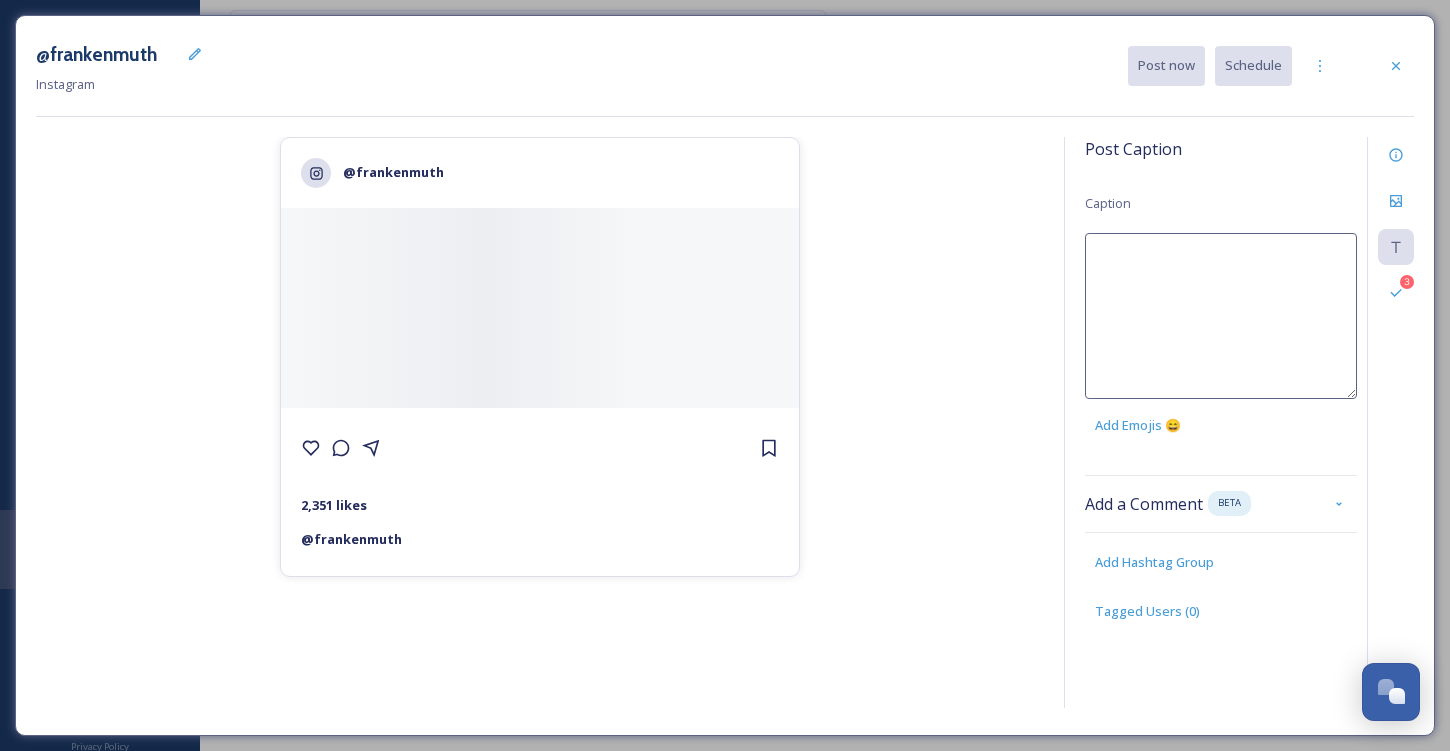 click at bounding box center (1221, 316) 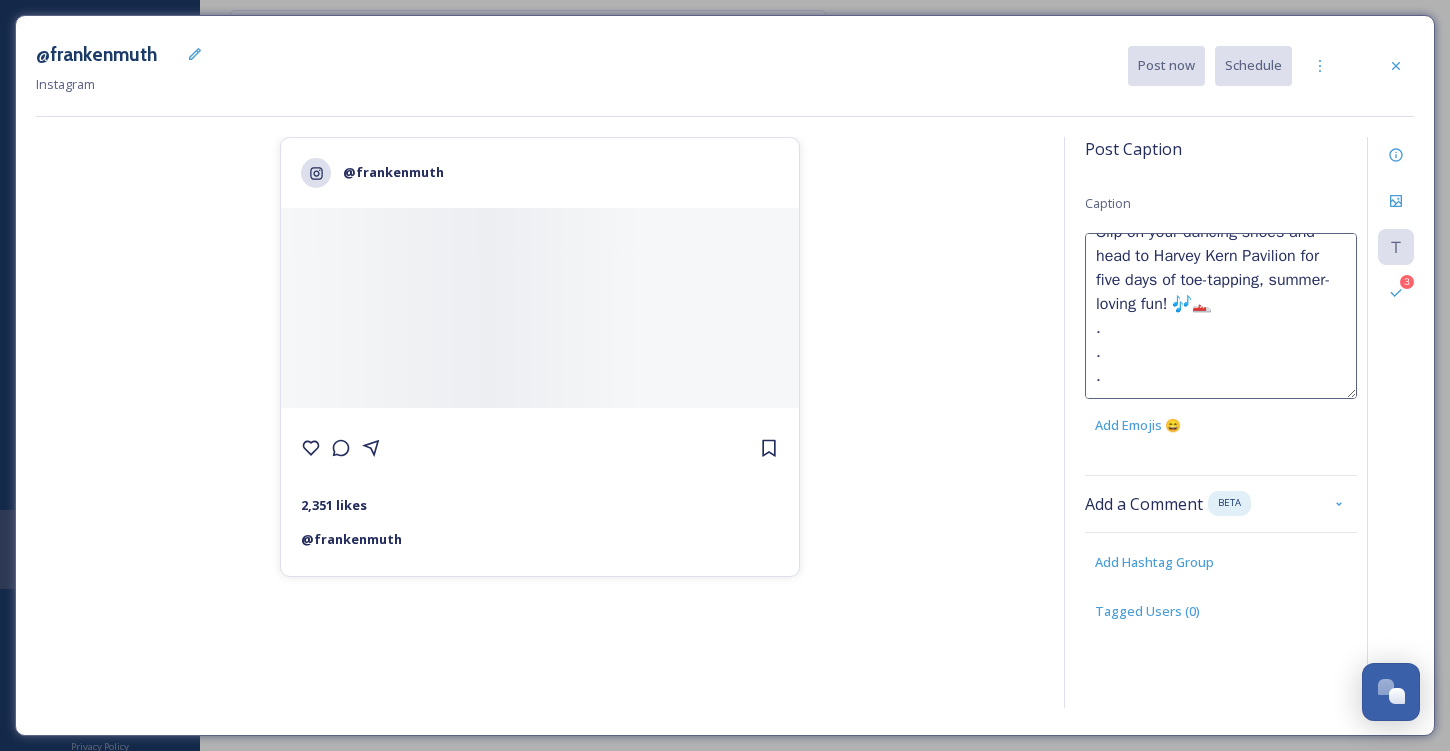 scroll, scrollTop: 107, scrollLeft: 0, axis: vertical 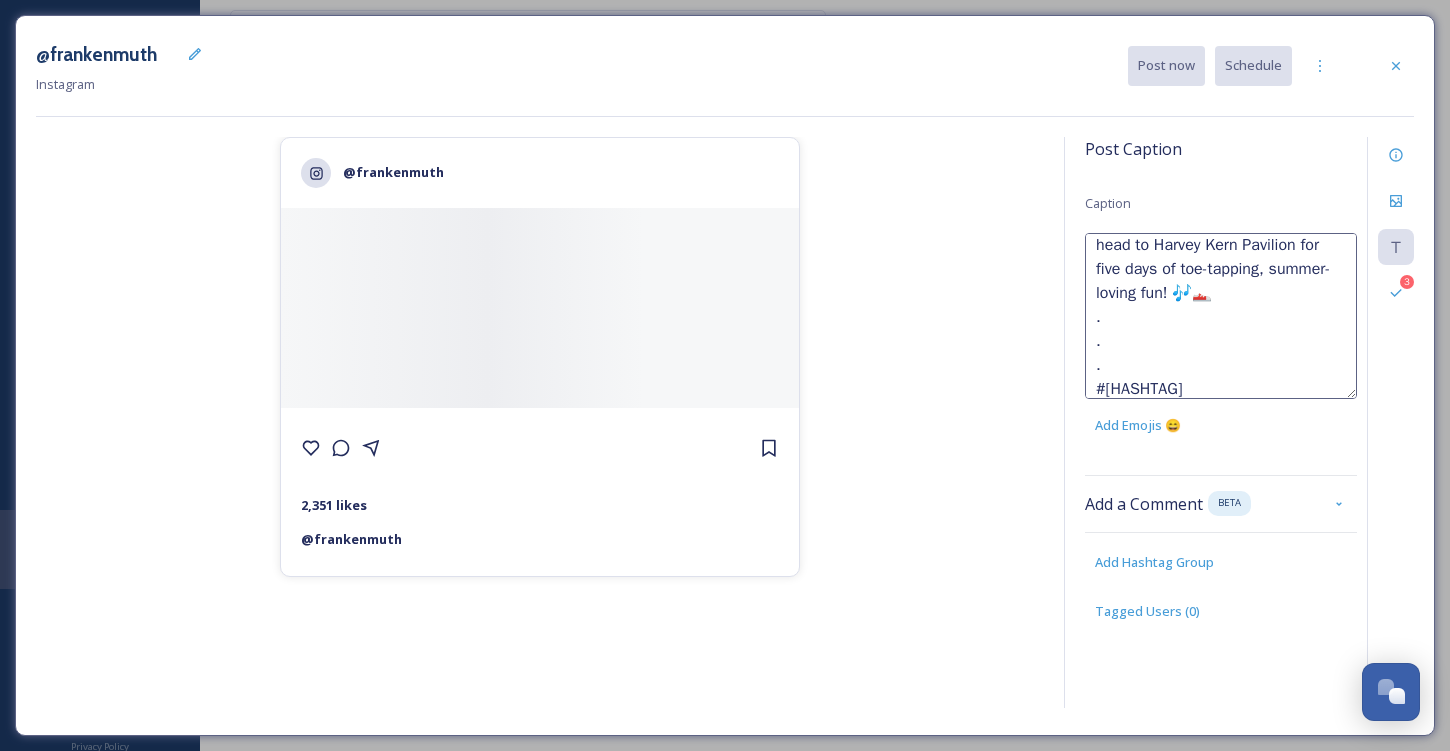 drag, startPoint x: 1186, startPoint y: 266, endPoint x: 1279, endPoint y: 268, distance: 93.0215 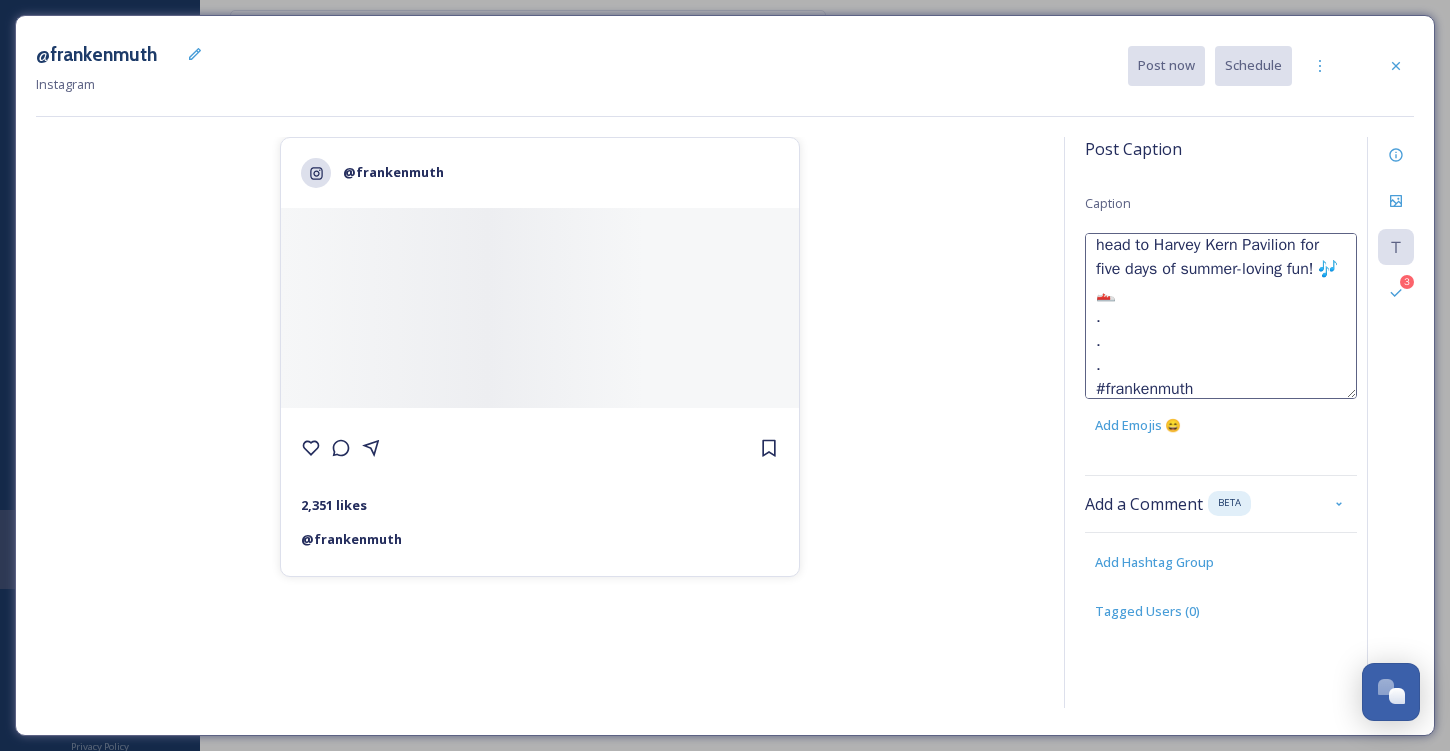 drag, startPoint x: 1246, startPoint y: 261, endPoint x: 1294, endPoint y: 262, distance: 48.010414 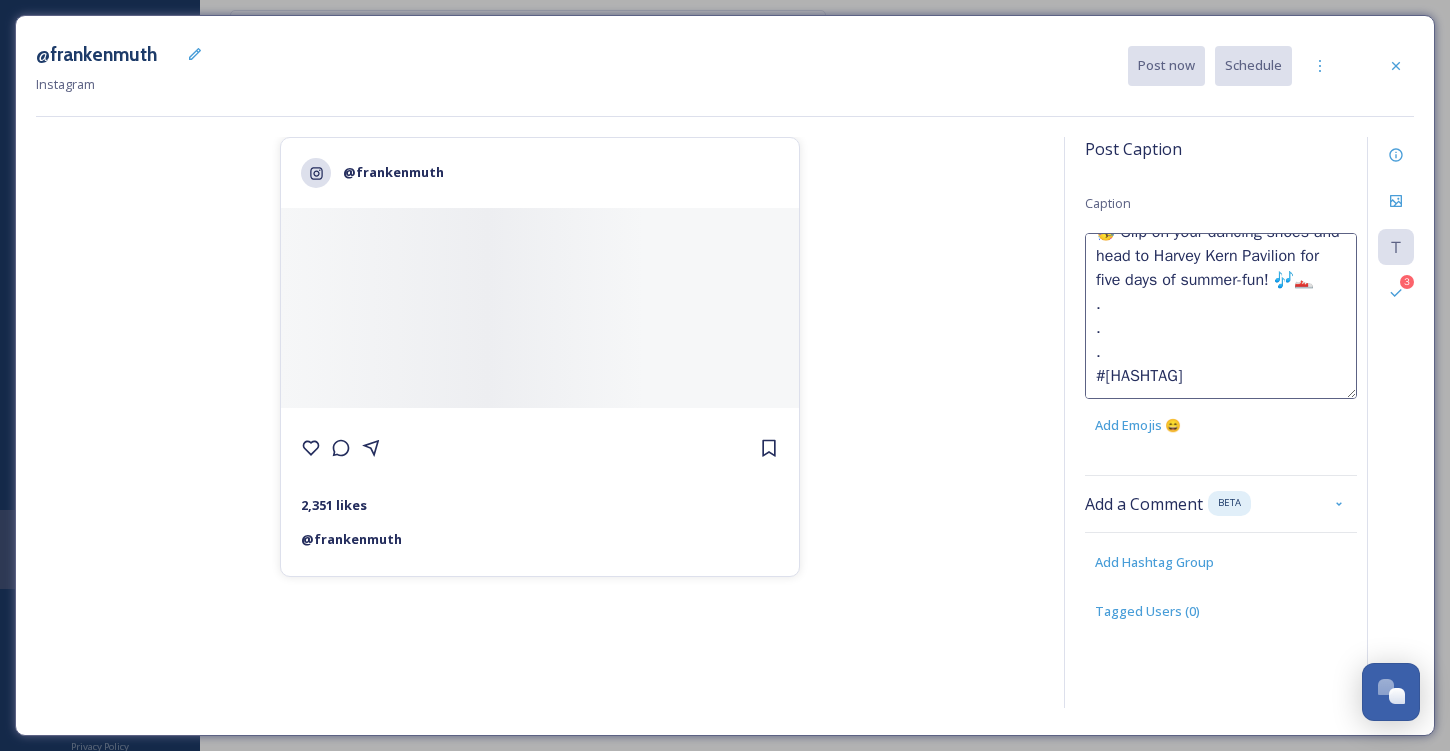 scroll, scrollTop: 96, scrollLeft: 0, axis: vertical 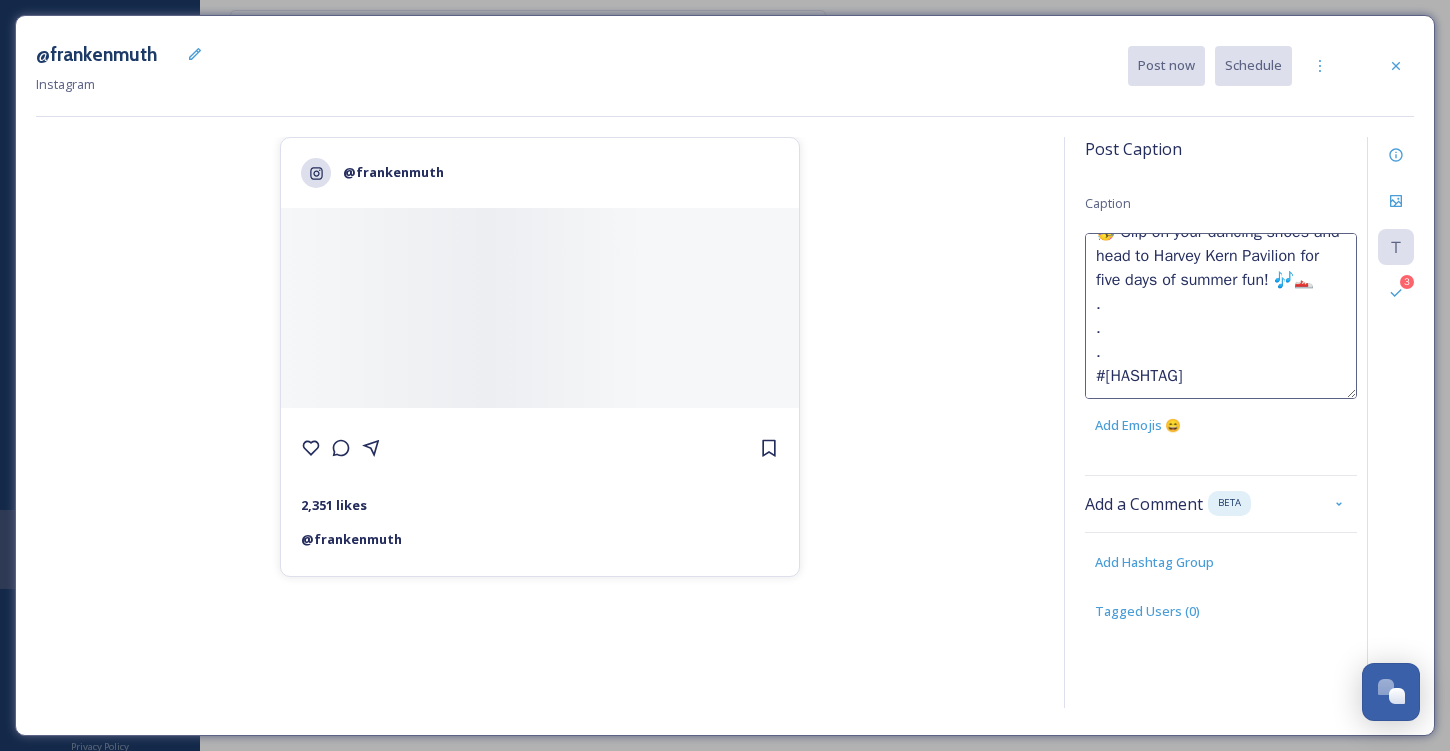 click on "Summer Music Fest kicks off TODAY, [DATE] [MONTH], and runs through Saturday, [DATE] [MONTH]! 🥳 Slip on your dancing shoes and head to Harvey Kern Pavilion for five days of summer fun! 🎶👟
.
.
.
#[HASHTAG]" at bounding box center [1221, 316] 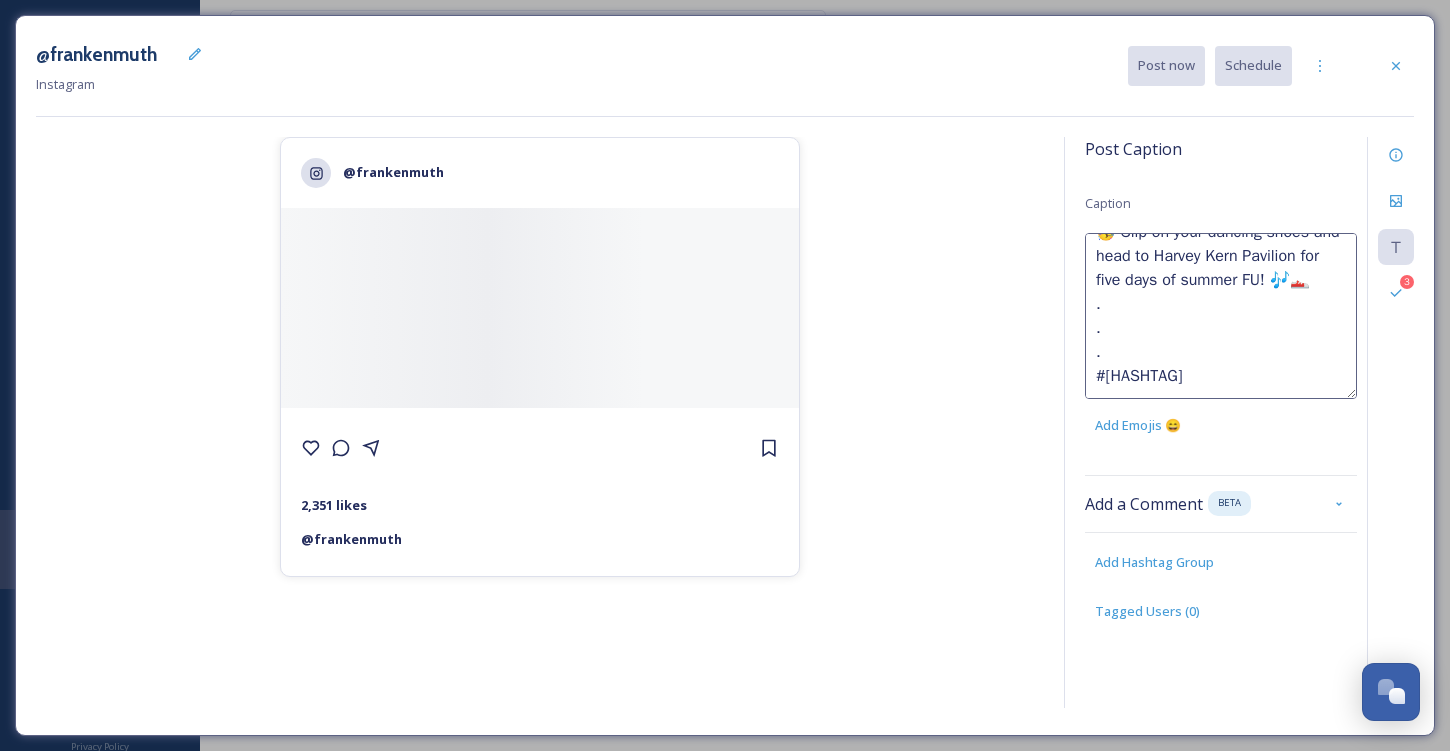 type on "Summer Music Fest kicks off TODAY, [DATE] 6th, and runs through Saturday, [DATE] 10th! 🥳 Slip on your dancing shoes and head to Harvey Kern Pavilion for five days of summer FUN! 🎶👟
.
.
.
#frankenmuth" 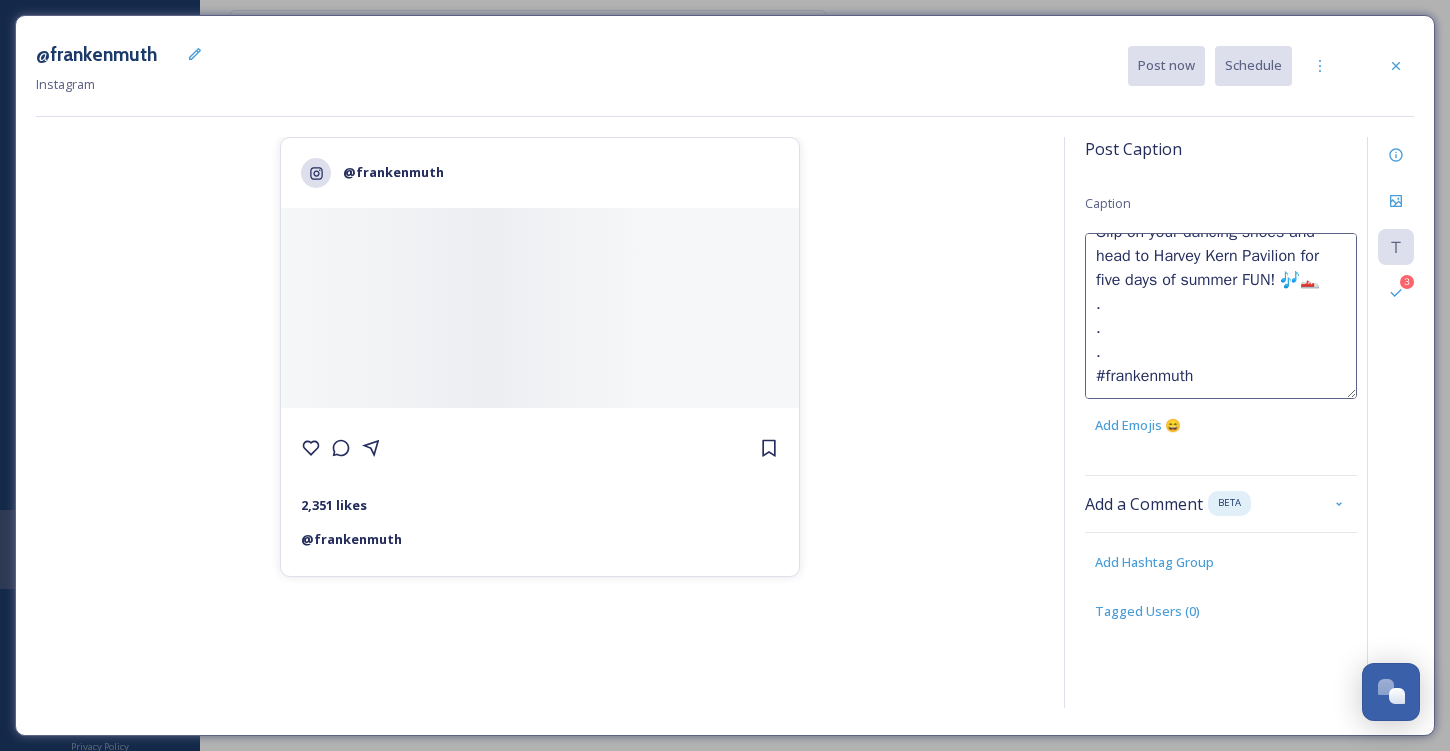 scroll, scrollTop: 0, scrollLeft: 0, axis: both 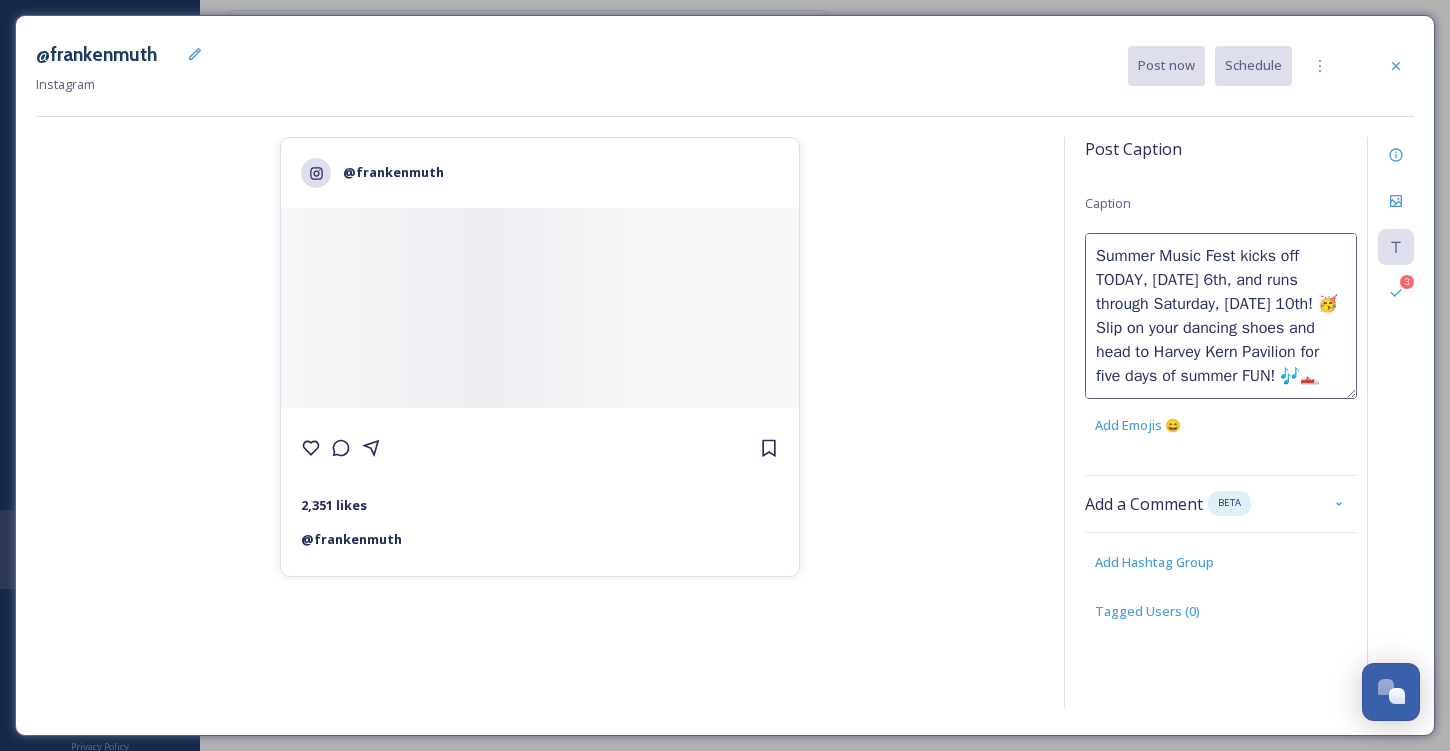 click on "Post Caption Caption Summer Music Fest kicks off TODAY, [DATE] 6th, and runs through Saturday, [DATE] 10th! 🥳 Slip on your dancing shoes and head to Harvey Kern Pavilion for five days of summer FUN! 🎶👟
.
.
.
#frankenmuth Add Emojis 😄 Add a Comment BETA Add Hashtag Group Tagged Users ( 0 )" at bounding box center [1221, 399] 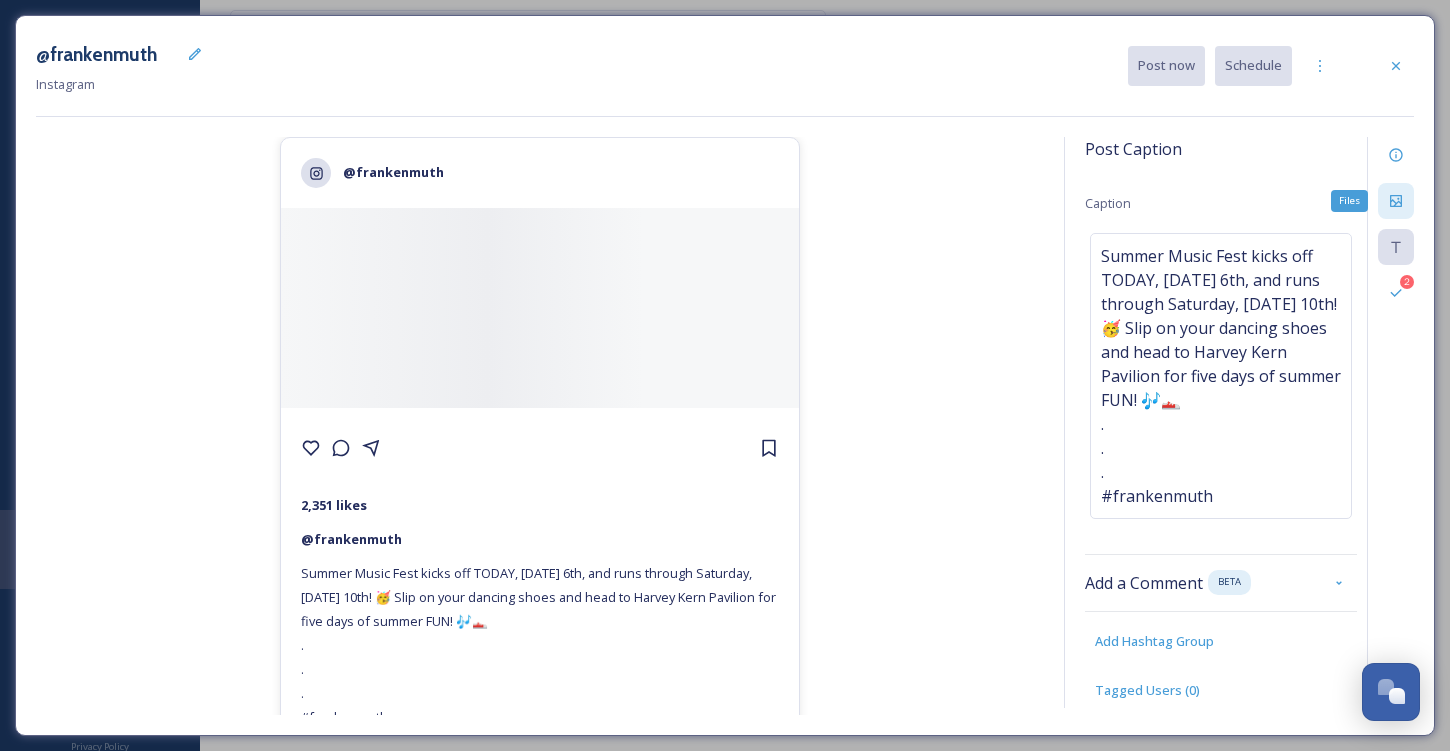 click on "Files" at bounding box center [1396, 201] 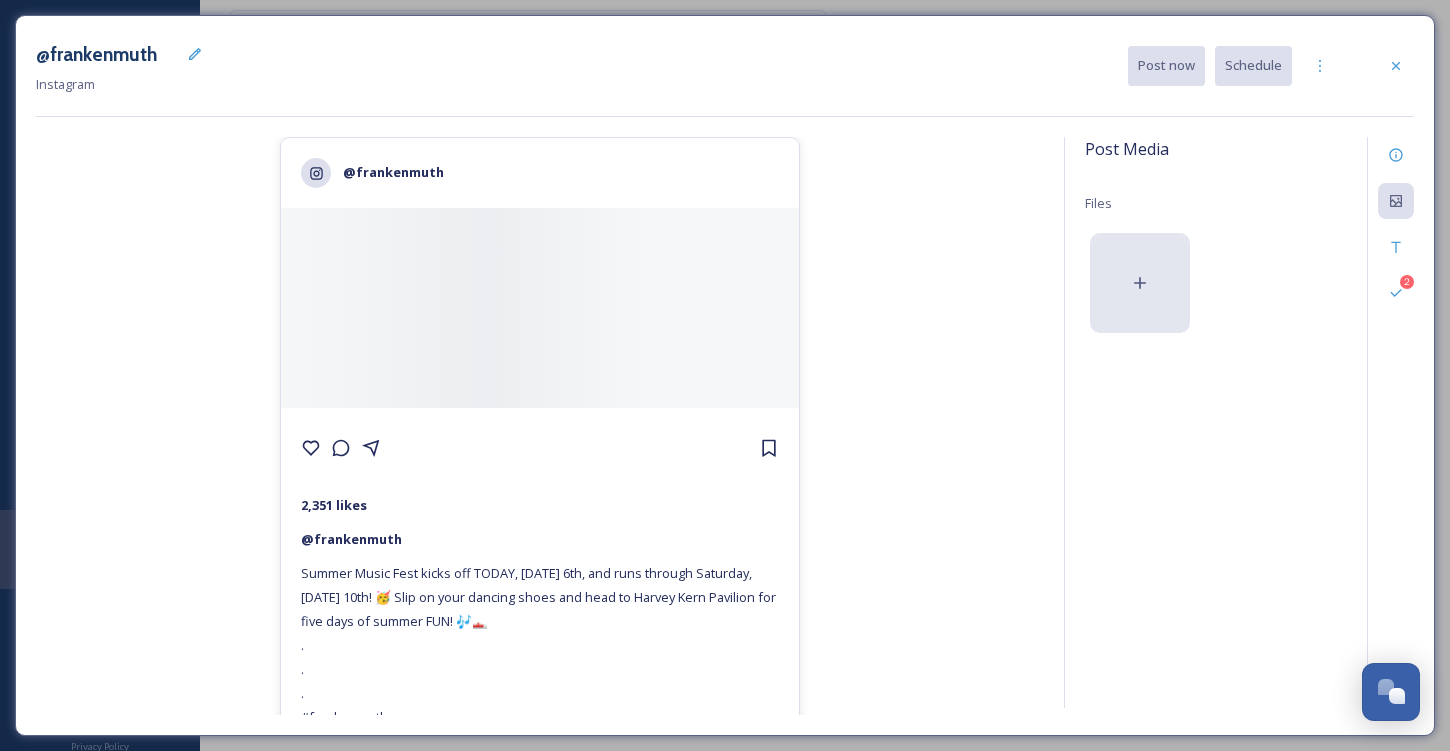 click at bounding box center (1140, 283) 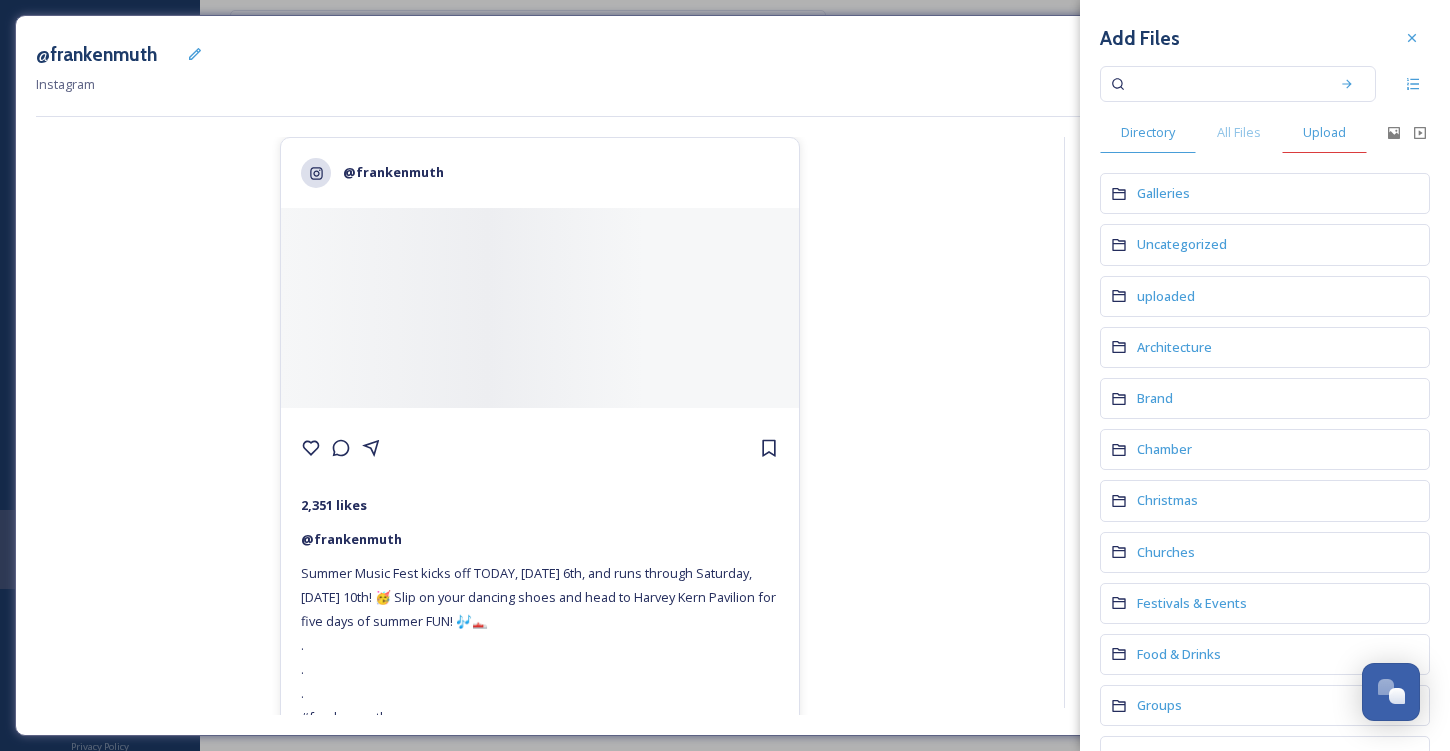 click on "Upload" at bounding box center (1324, 132) 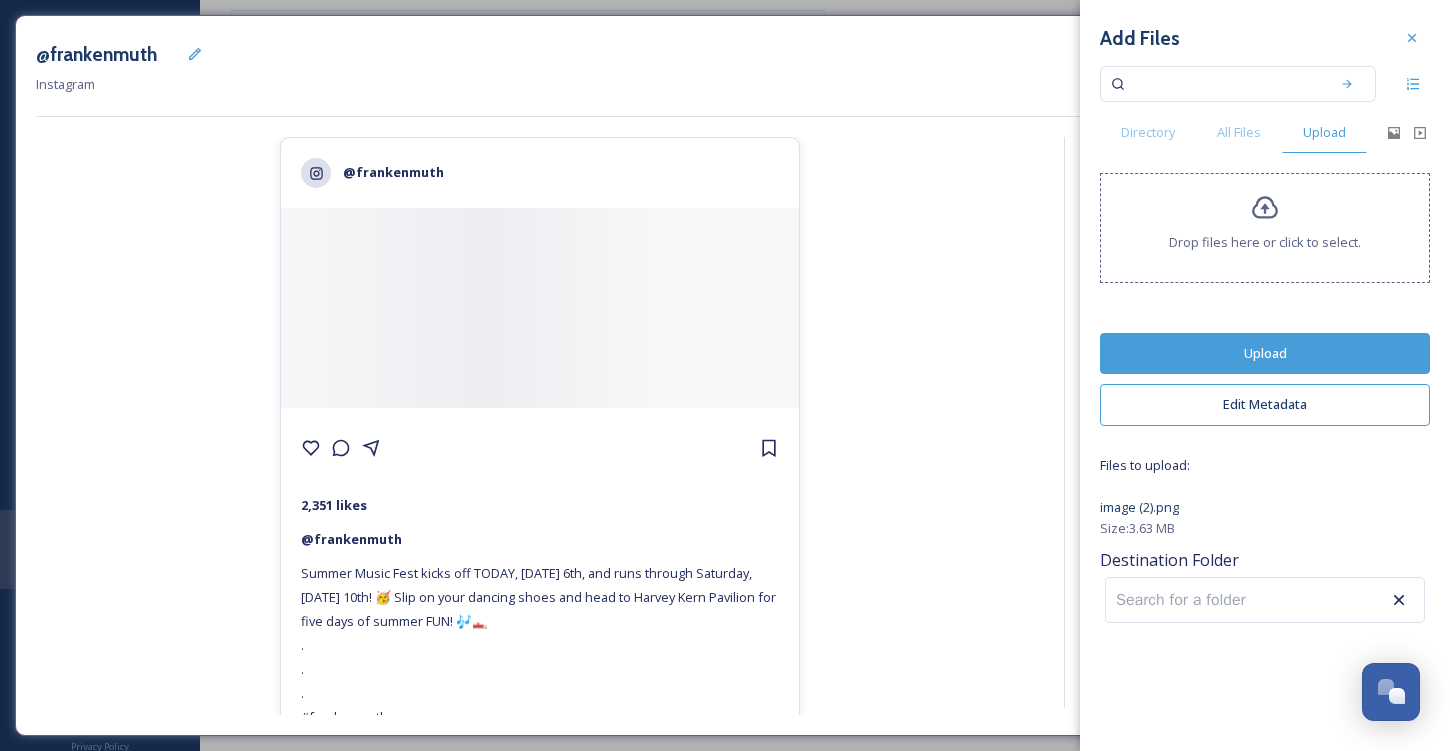 click on "Upload" at bounding box center [1265, 353] 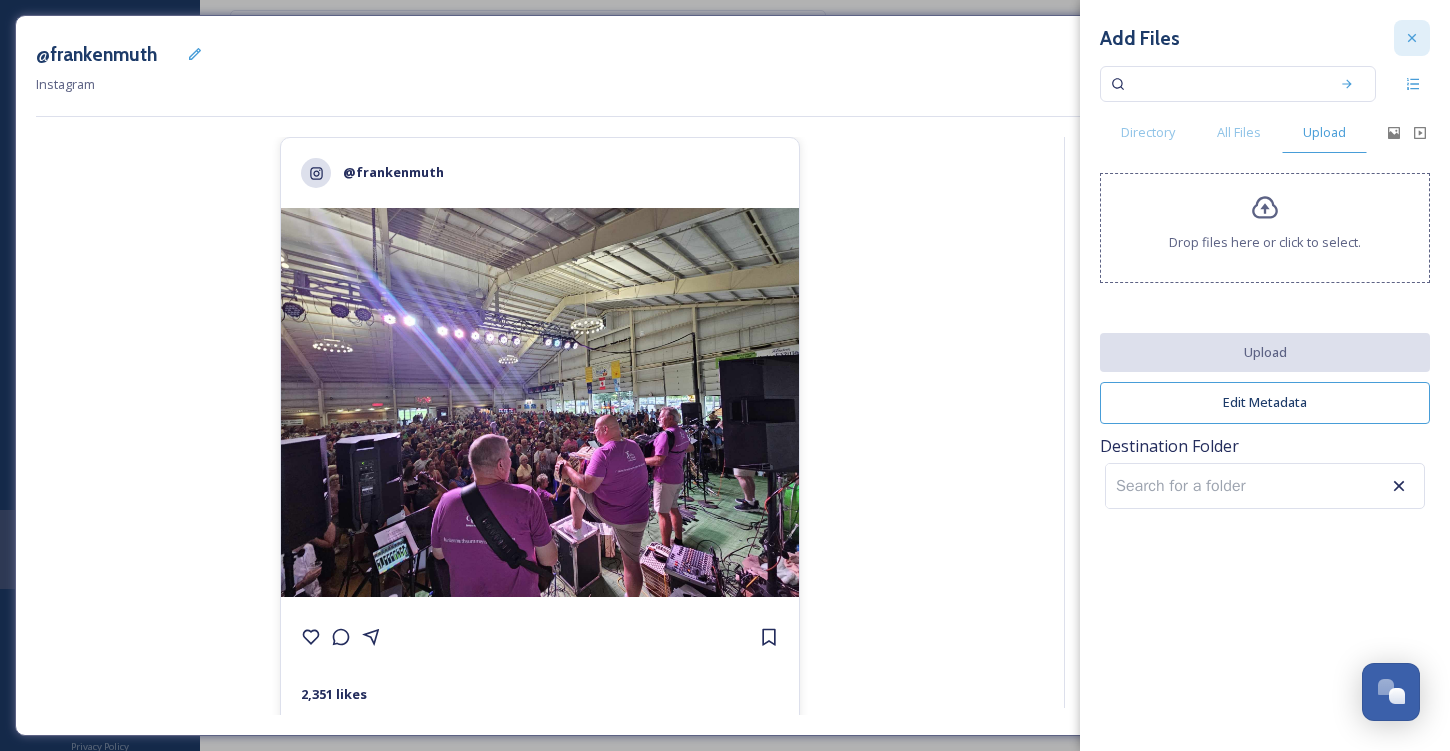 click at bounding box center [1412, 38] 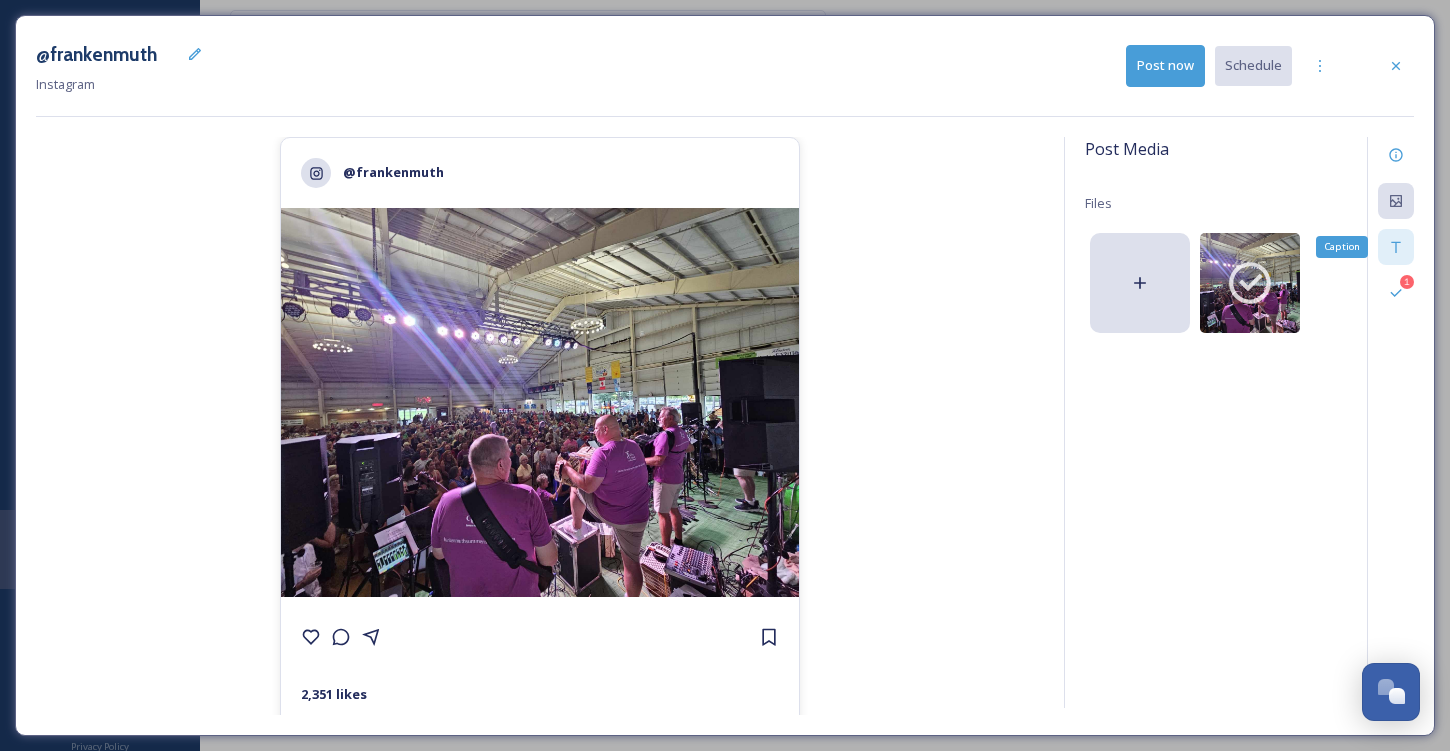click 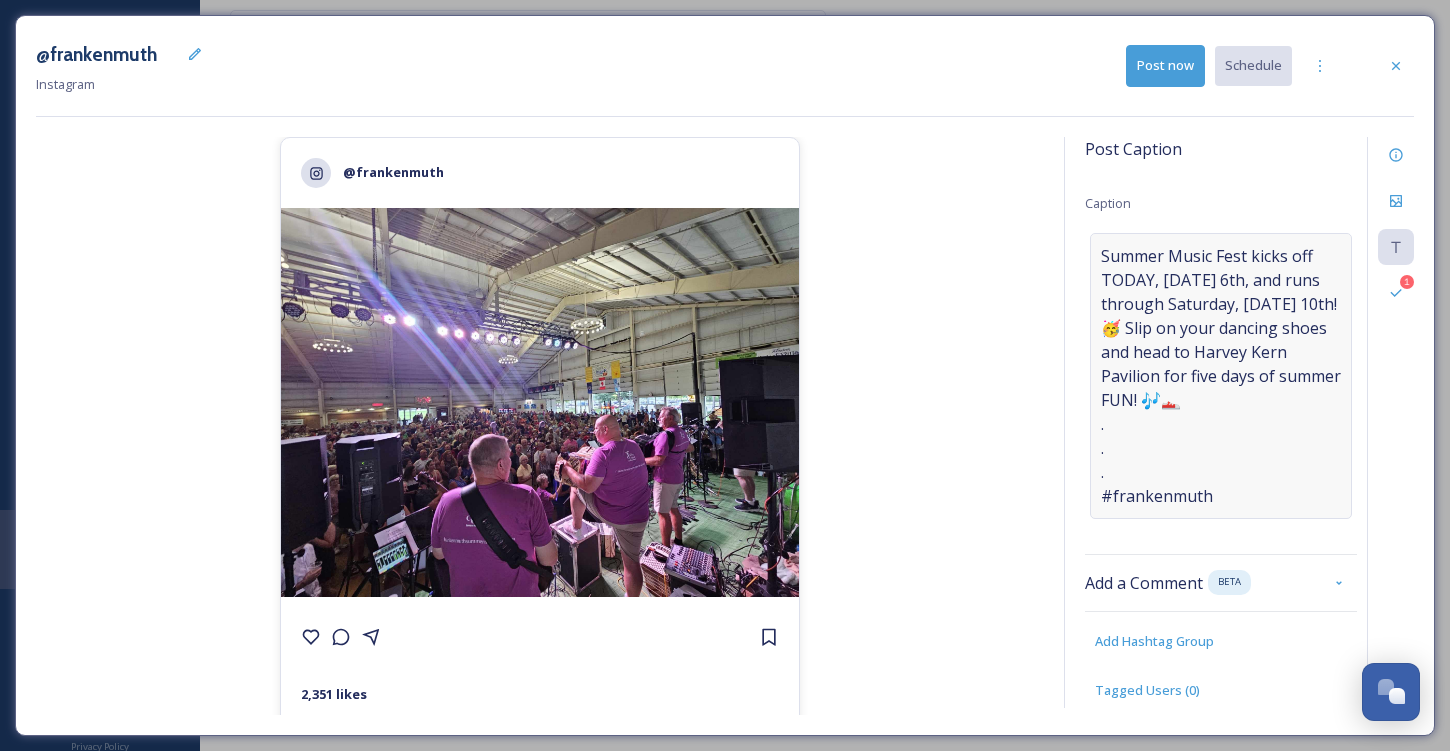 click on "Summer Music Fest kicks off TODAY, [DATE] 6th, and runs through Saturday, [DATE] 10th! 🥳 Slip on your dancing shoes and head to Harvey Kern Pavilion for five days of summer FUN! 🎶👟
.
.
.
#frankenmuth" at bounding box center [1221, 376] 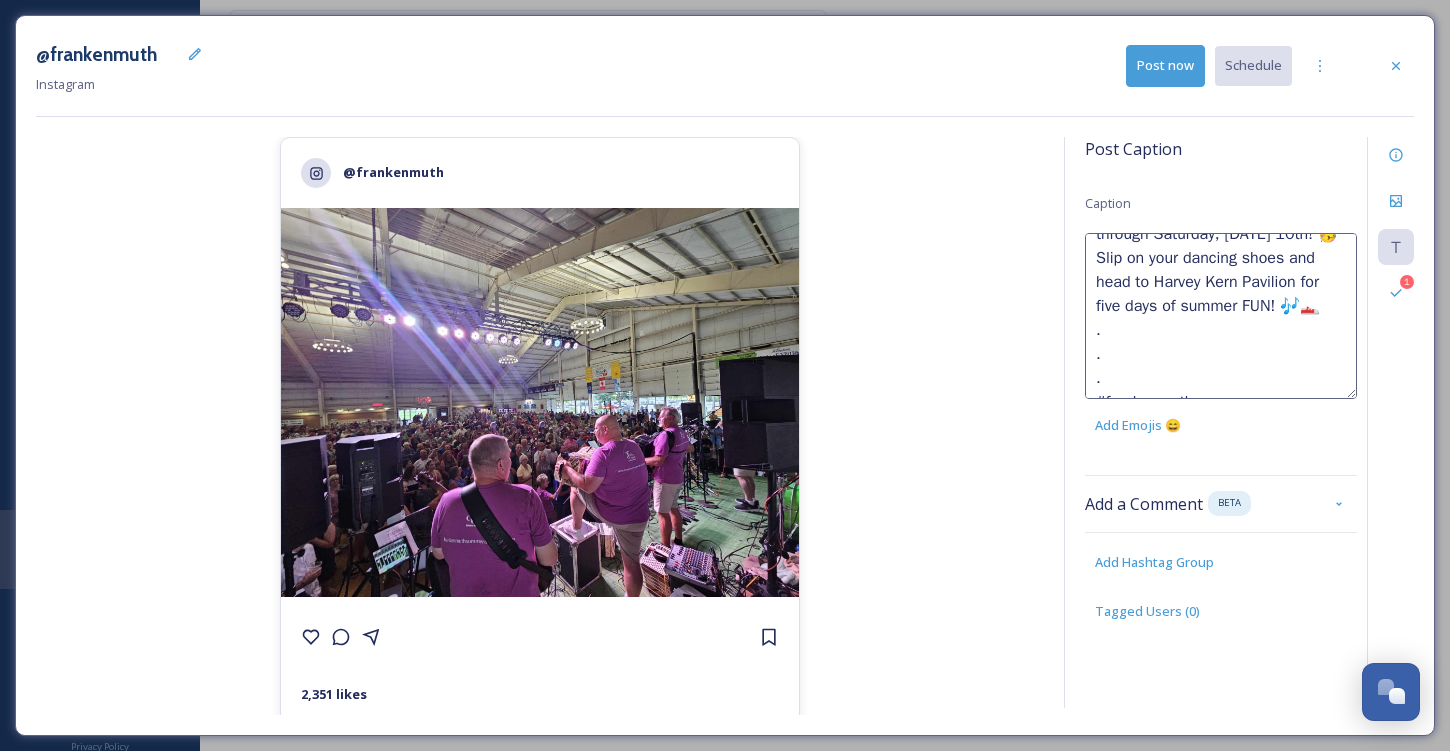 scroll, scrollTop: 96, scrollLeft: 0, axis: vertical 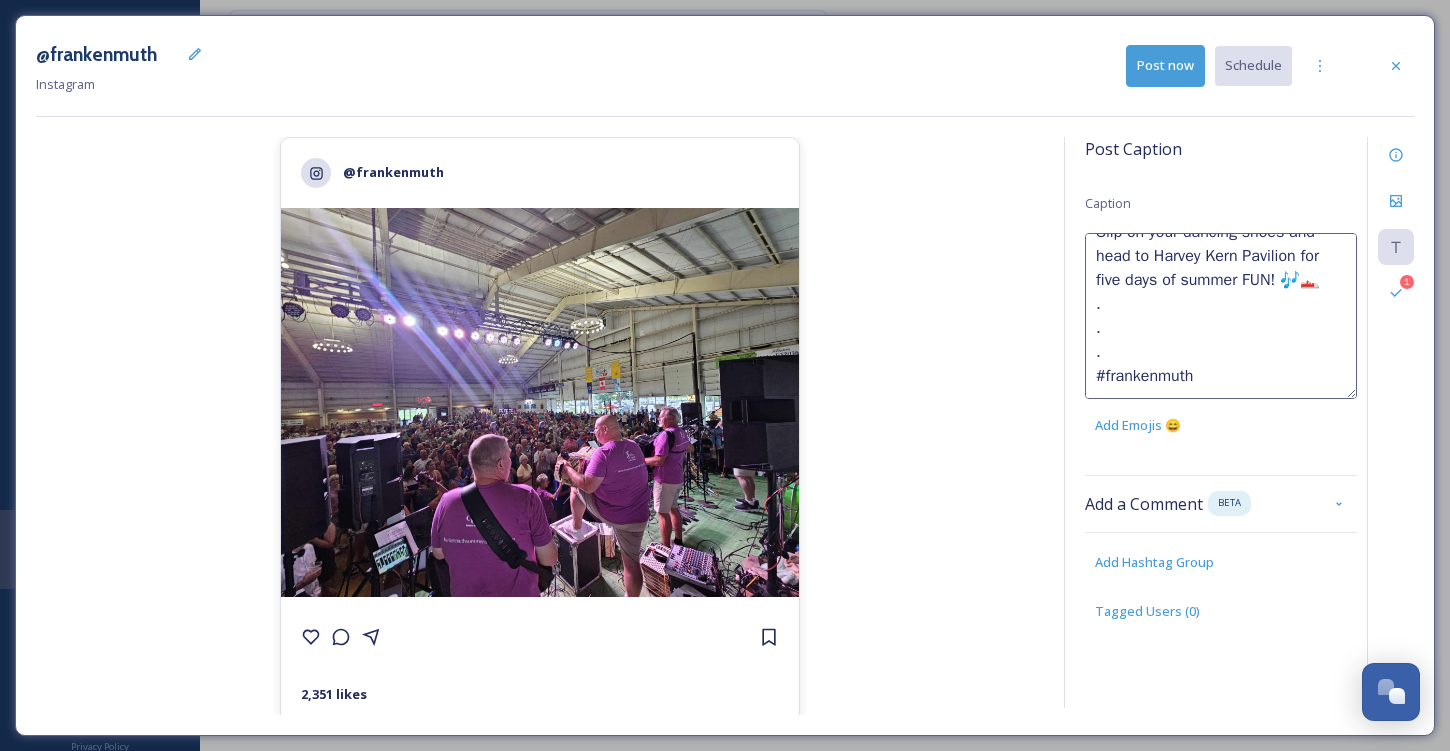 click on "Summer Music Fest kicks off TODAY, [DATE] 6th, and runs through Saturday, [DATE] 10th! 🥳 Slip on your dancing shoes and head to Harvey Kern Pavilion for five days of summer FUN! 🎶👟
.
.
.
#frankenmuth" at bounding box center [1221, 316] 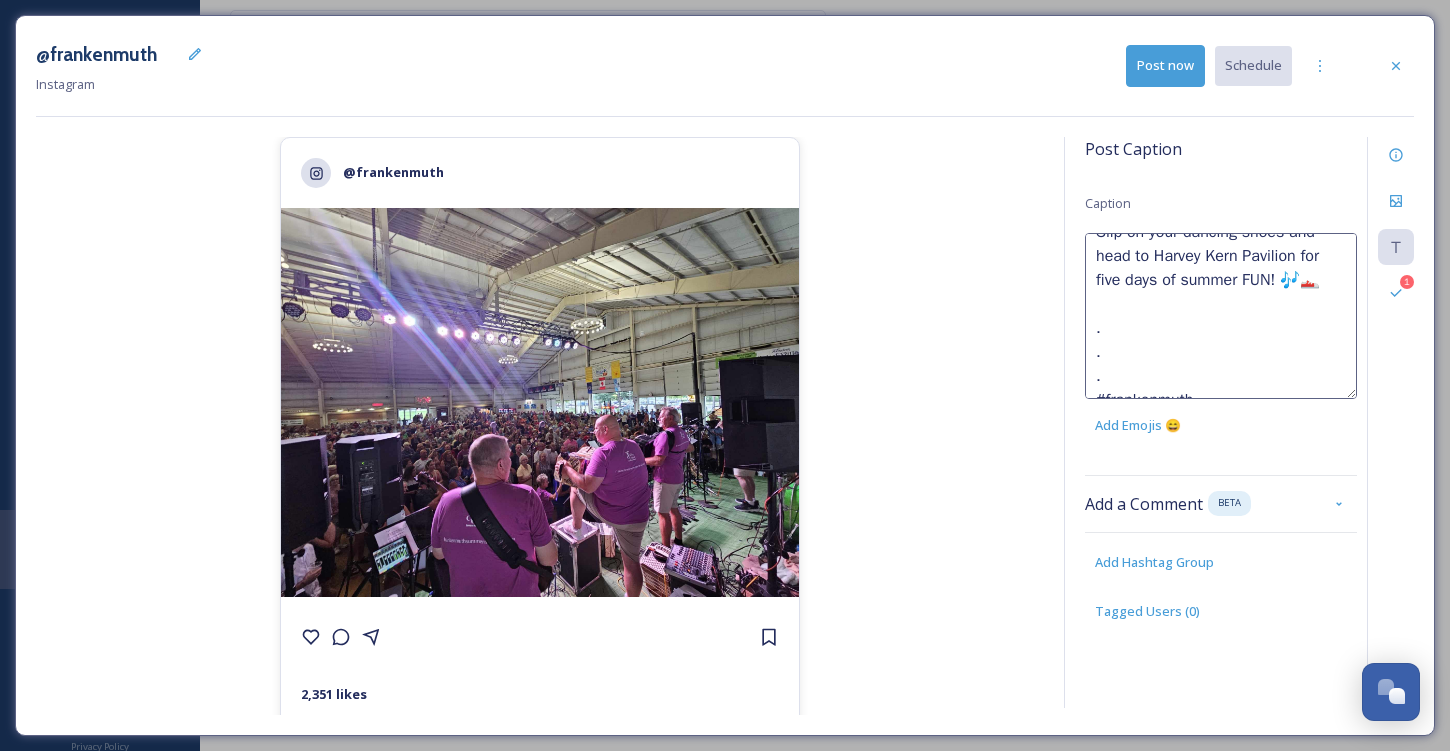 scroll, scrollTop: 120, scrollLeft: 0, axis: vertical 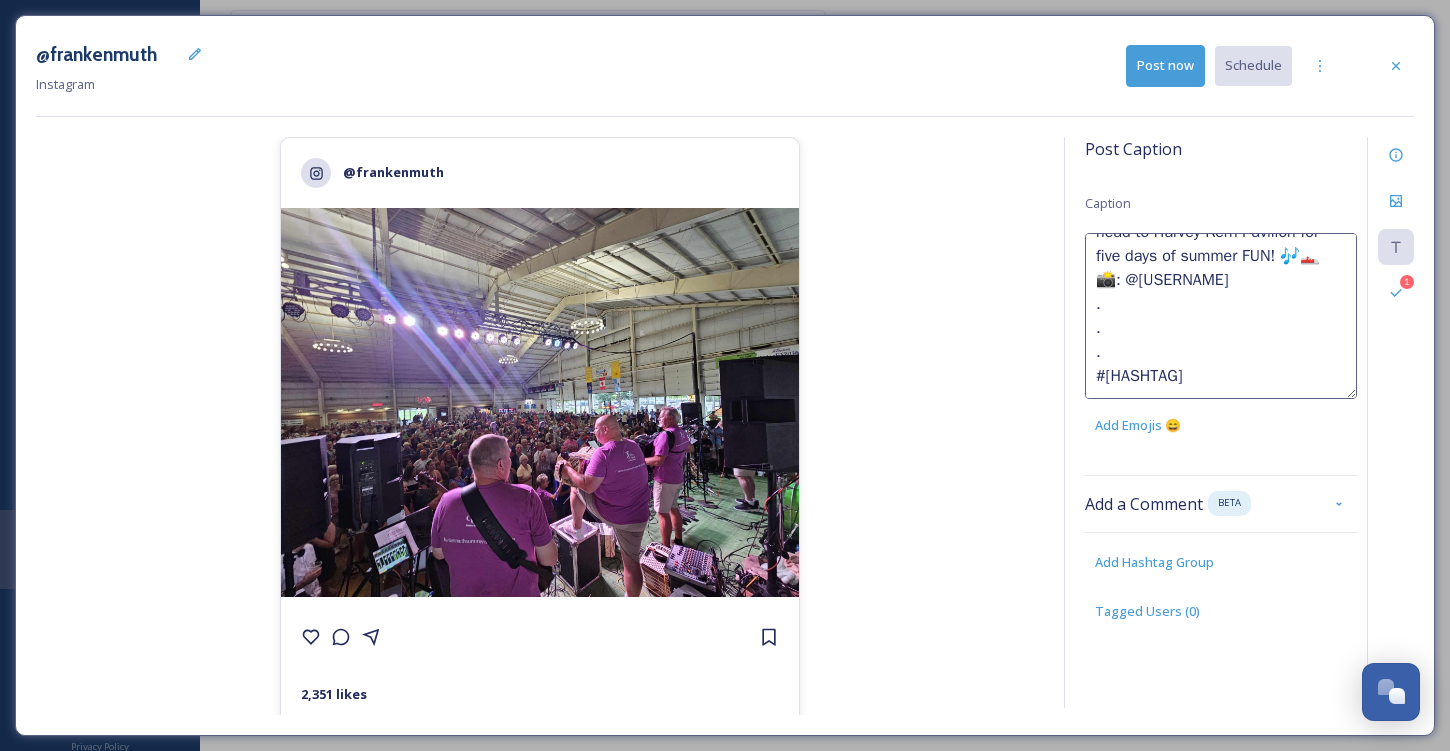 type on "Summer Music Fest kicks off TODAY, [DATE] [MONTH], and runs through Saturday, [DATE] [MONTH]! 🥳 Slip on your dancing shoes and head to Harvey Kern Pavilion for five days of summer FUN! 🎶👟
📸: @[USERNAME]
.
.
.
#[HASHTAG]" 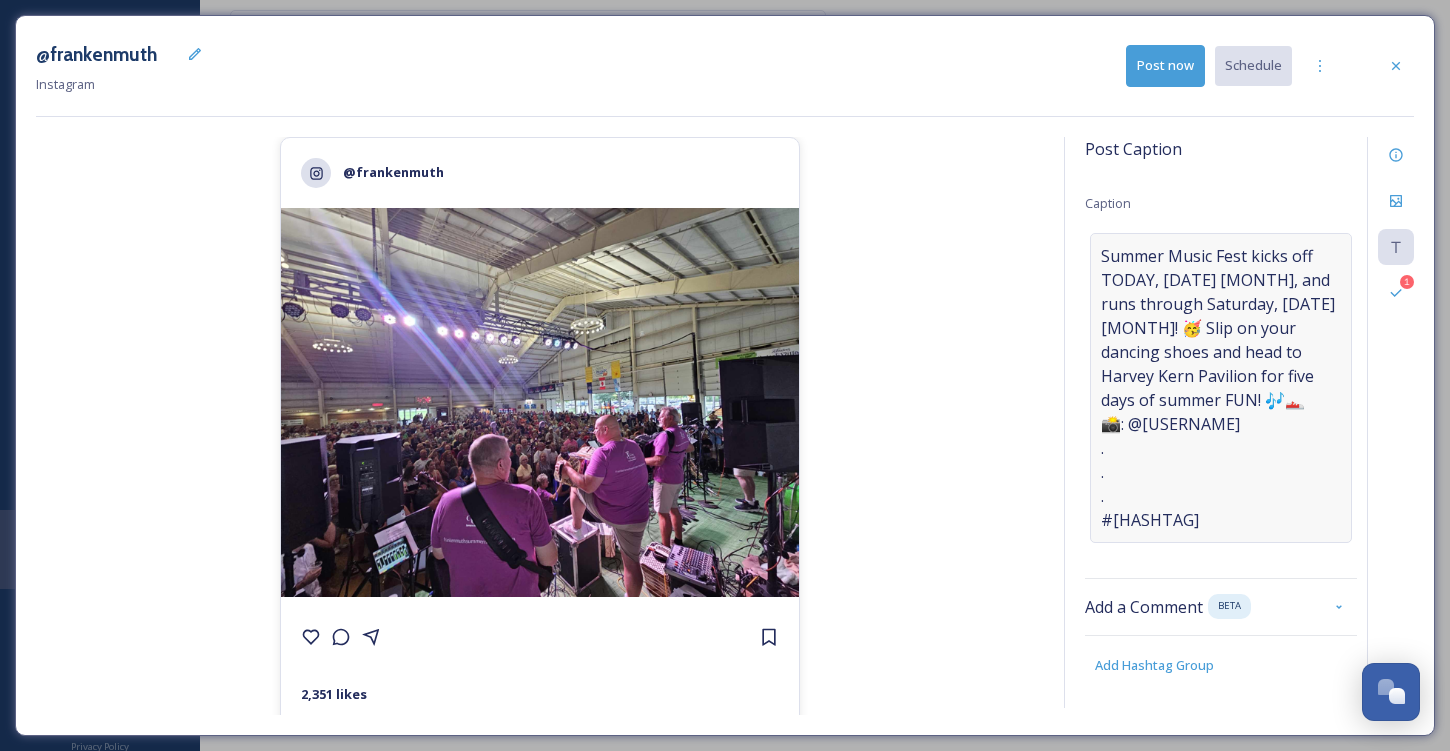 click on "Summer Music Fest kicks off TODAY, [DATE] [MONTH], and runs through Saturday, [DATE] [MONTH]! 🥳 Slip on your dancing shoes and head to Harvey Kern Pavilion for five days of summer FUN! 🎶👟
📸: @[USERNAME]
.
.
.
#[HASHTAG]" at bounding box center (1221, 388) 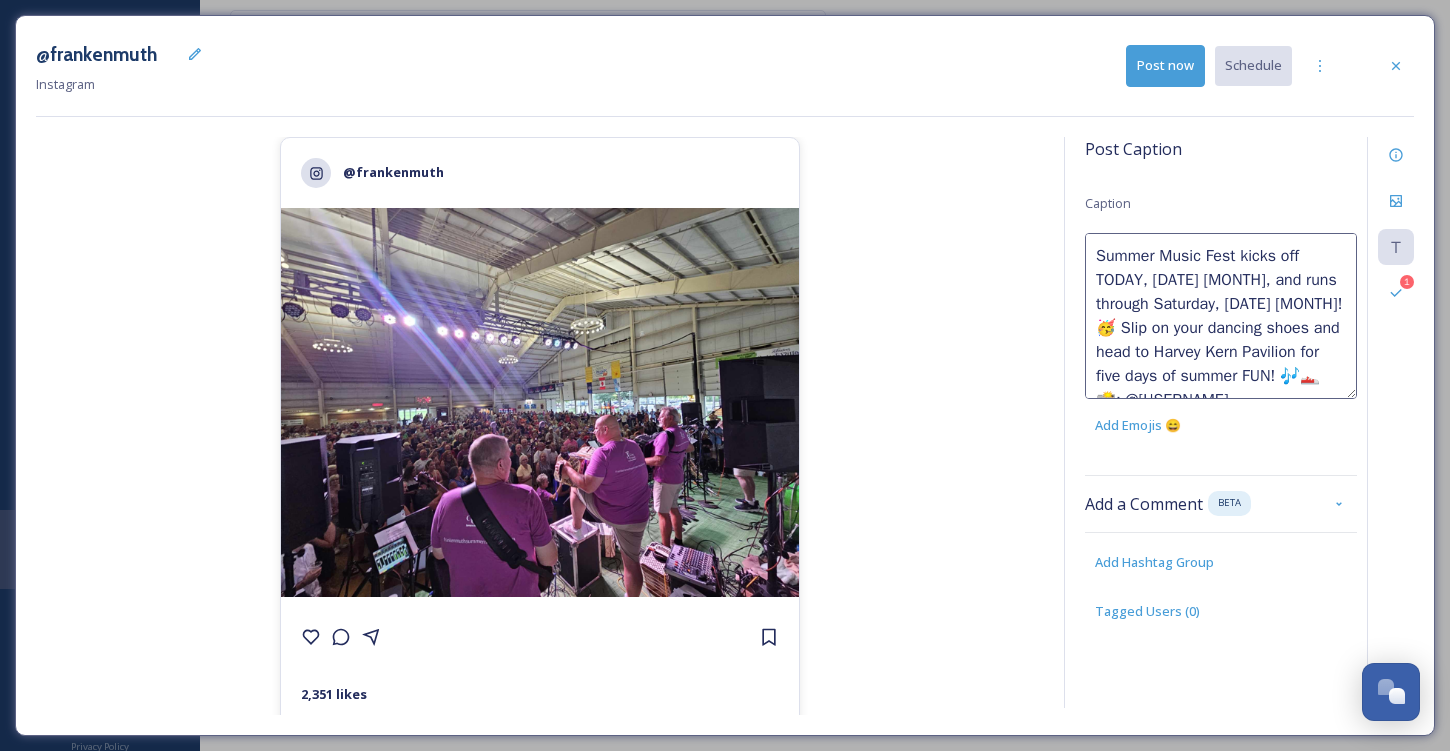 drag, startPoint x: 1097, startPoint y: 301, endPoint x: 1226, endPoint y: 304, distance: 129.03488 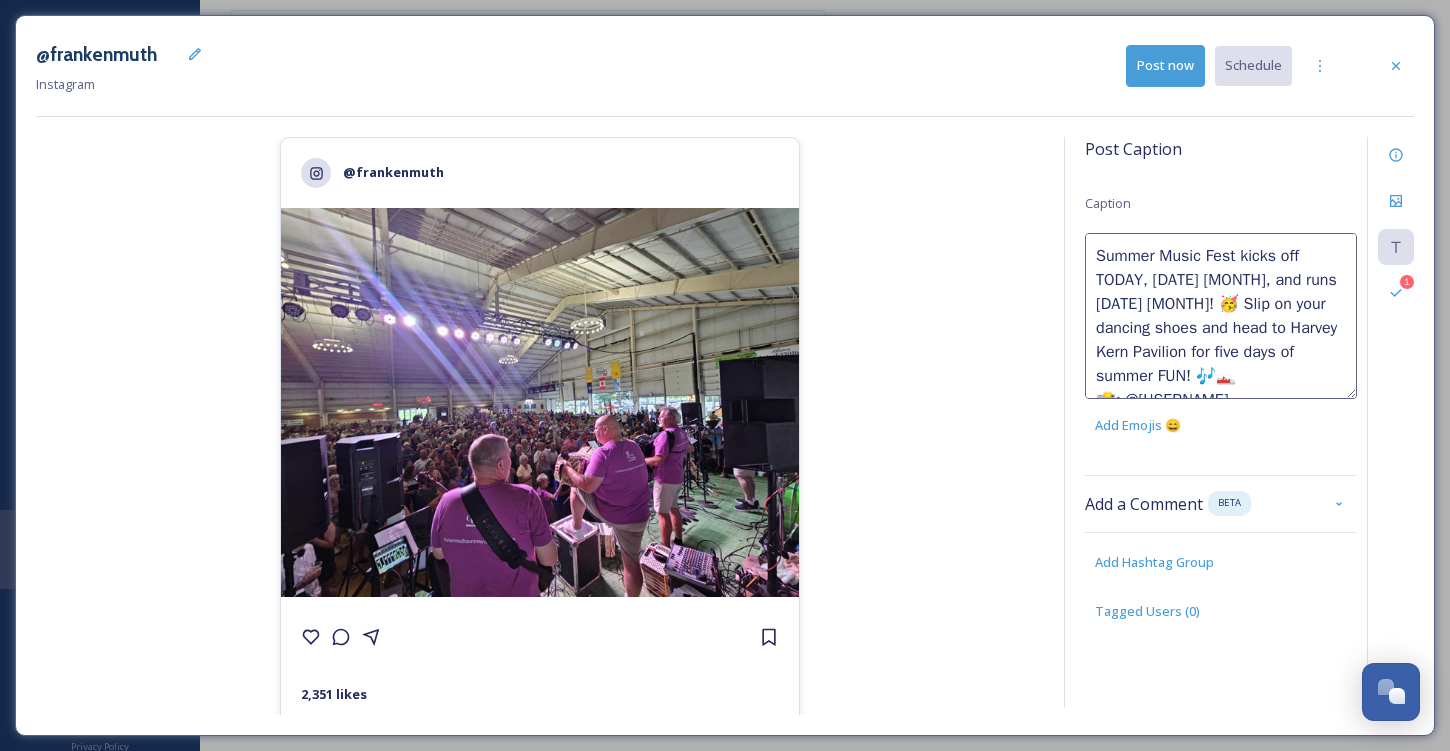 click on "Summer Music Fest kicks off TODAY, [DATE] [MONTH], and runs [DATE] [MONTH]! 🥳 Slip on your dancing shoes and head to Harvey Kern Pavilion for five days of summer FUN! 🎶👟
📸: @[USERNAME]
.
.
.
#[HASHTAG]" at bounding box center [1221, 316] 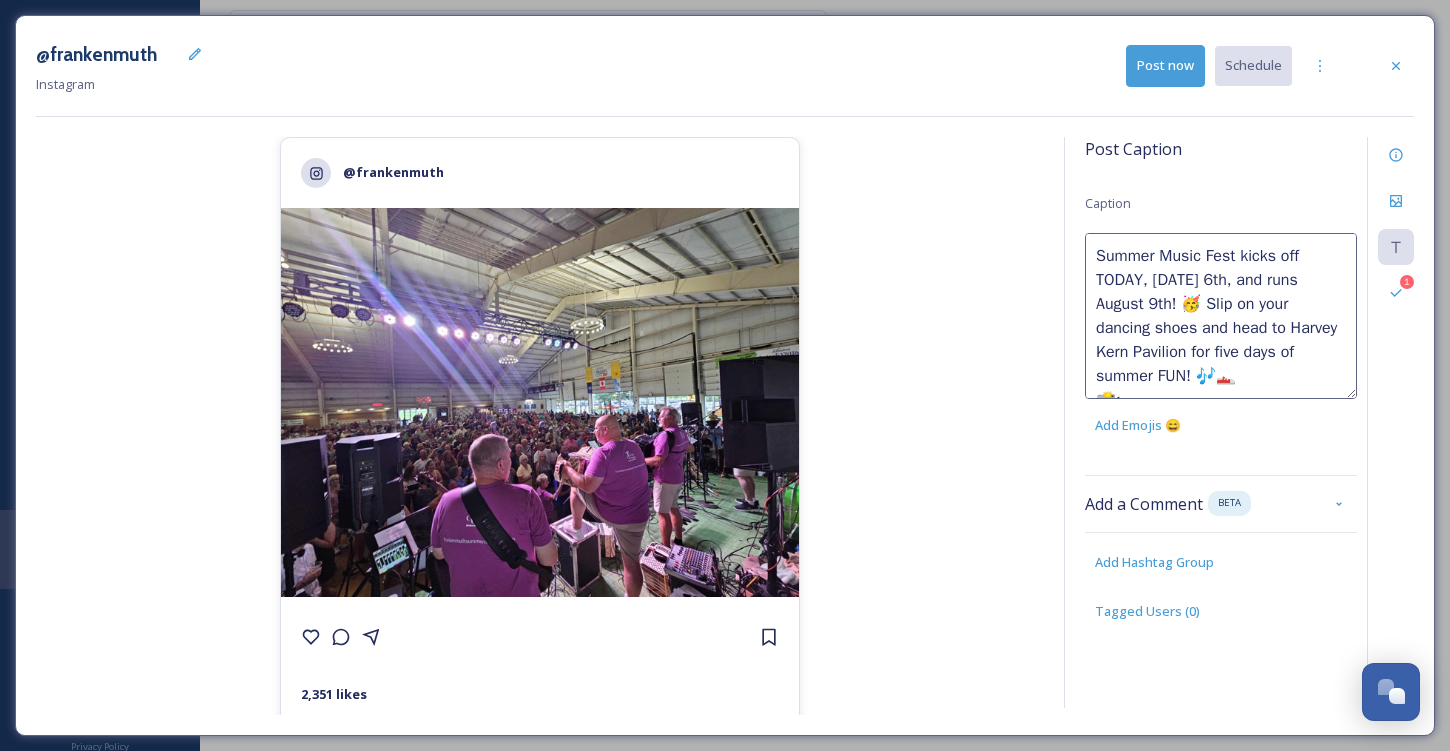 drag, startPoint x: 1205, startPoint y: 301, endPoint x: 1310, endPoint y: 301, distance: 105 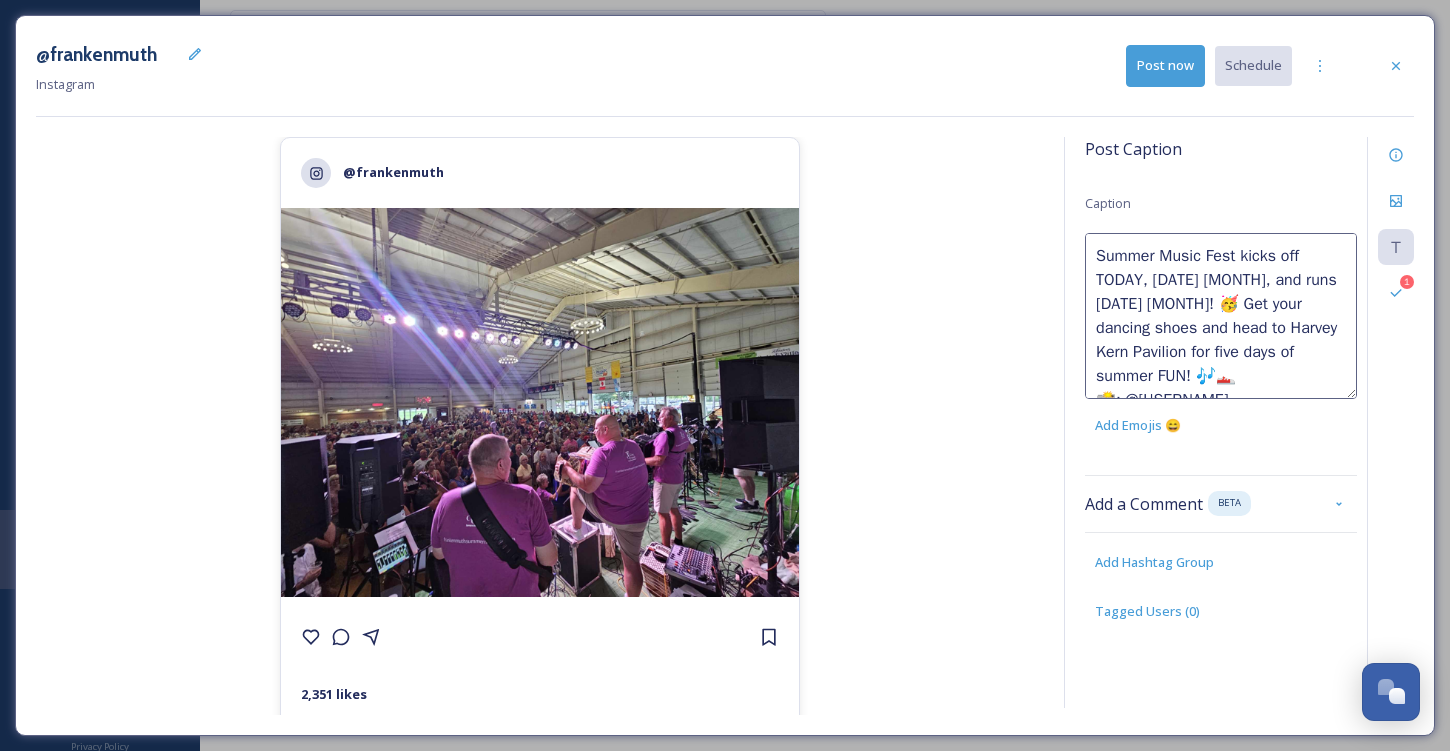 click on "Summer Music Fest kicks off TODAY, [DATE] [MONTH], and runs [DATE] [MONTH]! 🥳 Get your dancing shoes and head to Harvey Kern Pavilion for five days of summer FUN! 🎶👟
📸: @[USERNAME]
.
.
.
#[HASHTAG]" at bounding box center [1221, 316] 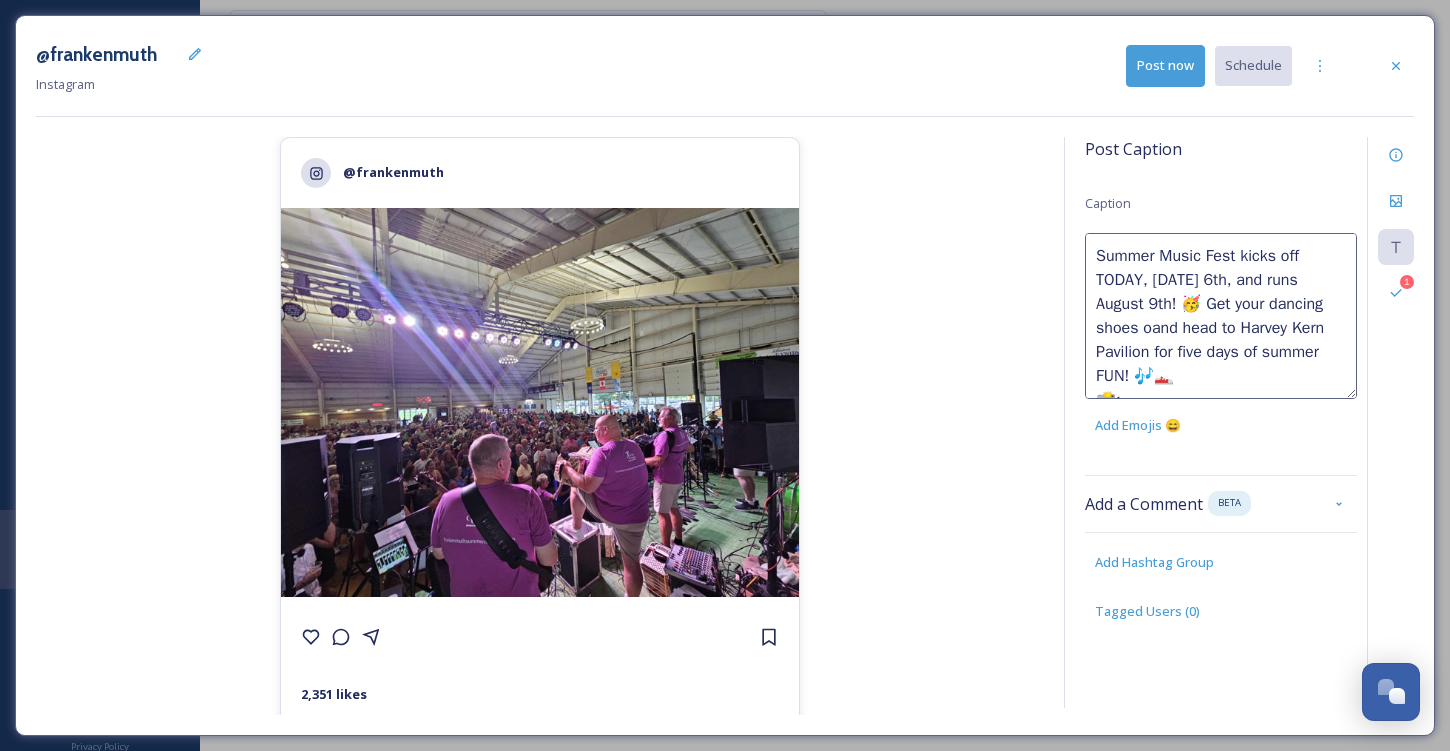 type on "Summer Music Fest kicks off TODAY, [DATE] [MONTH], and runs [DATE] [MONTH]! 🥳 Get your dancing shoes onand head to Harvey Kern Pavilion for five days of summer FUN! 🎶👟
📸: @[USERNAME]
.
.
.
#[HASHTAG]" 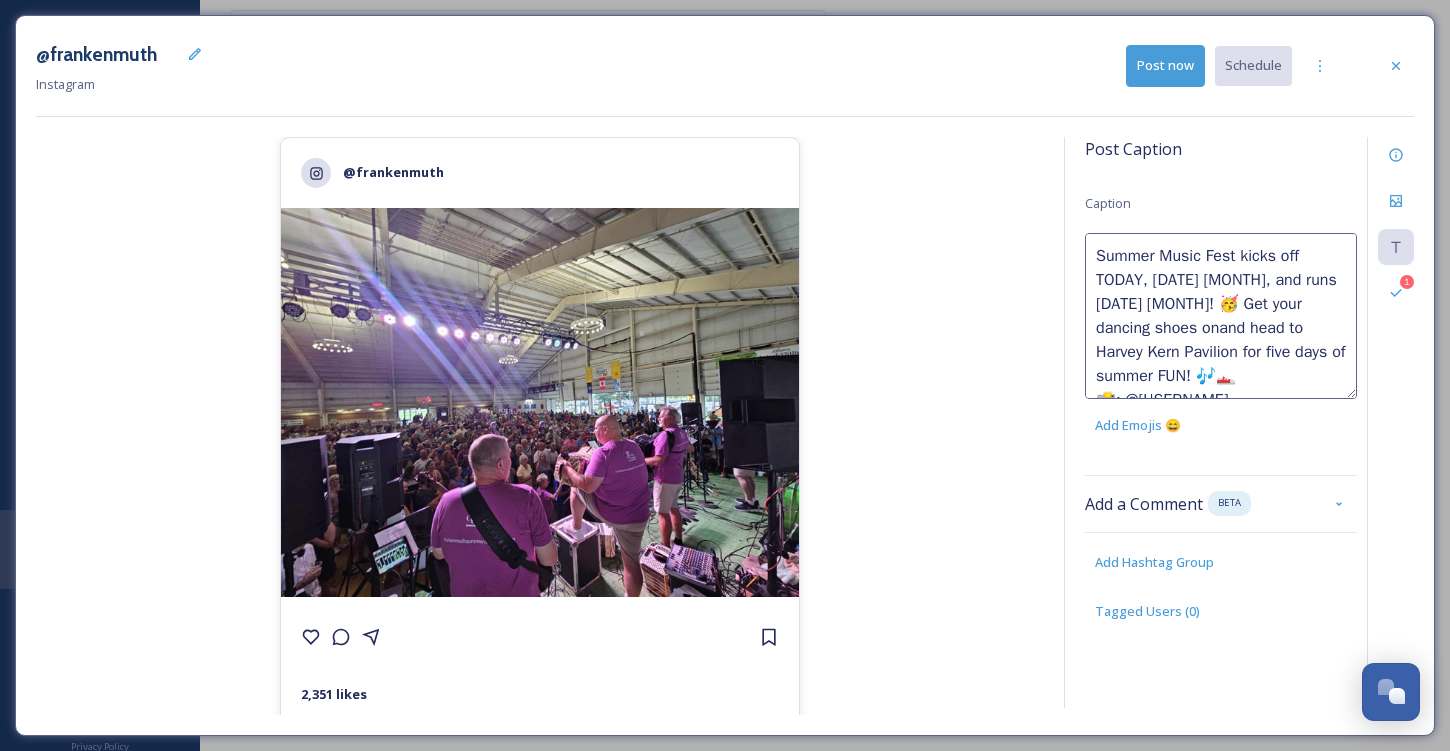 click on "@[CITY] 2,351 likes @[CITY] Summer Music Fest kicks off TODAY, [DATE], and runs through Saturday, [DATE]! 🥳 Slip on your dancing shoes and head to Harvey Kern Pavilion for five days of summer FUN! 🎶👟
📸: @[CITY]_summermusicfest
.
.
.
#[CITY]" at bounding box center [540, 426] 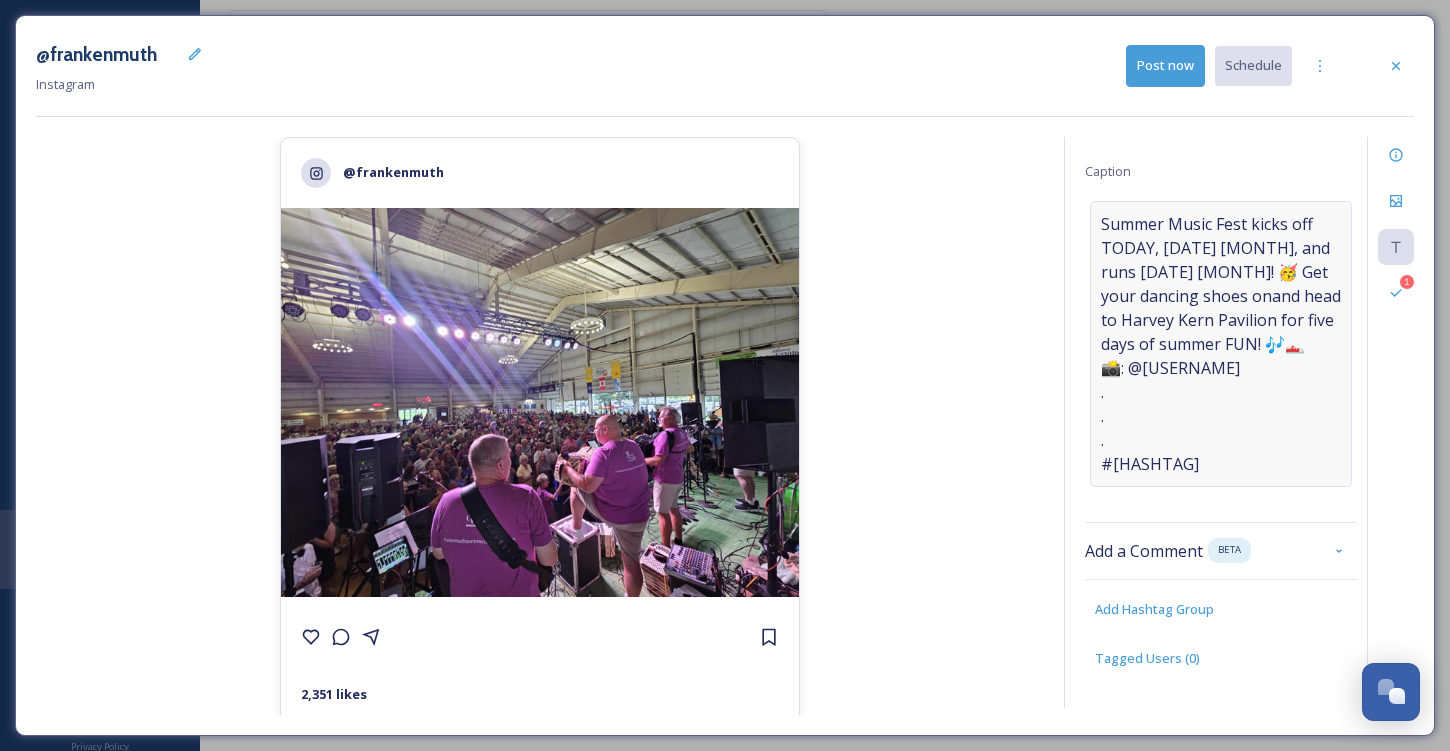 scroll, scrollTop: 38, scrollLeft: 0, axis: vertical 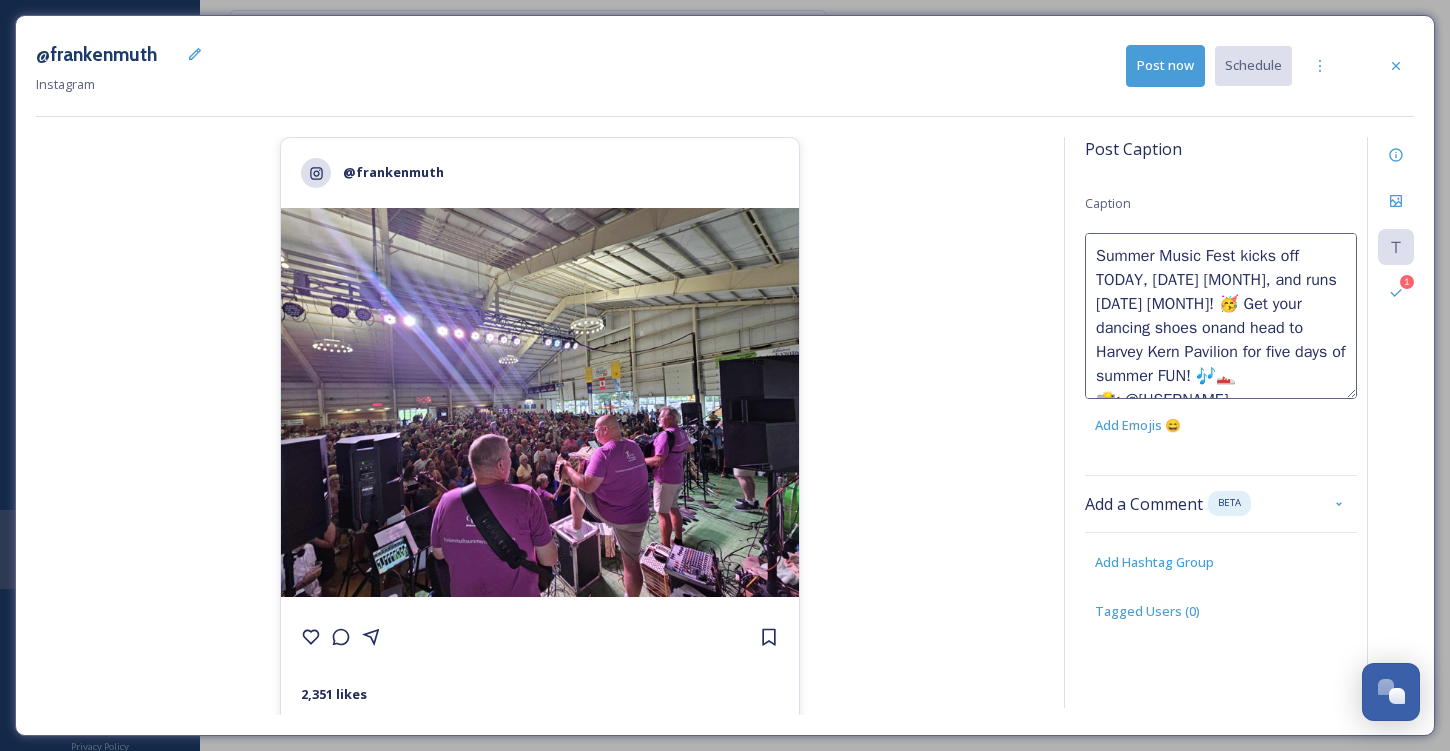 drag, startPoint x: 1153, startPoint y: 350, endPoint x: 1183, endPoint y: 348, distance: 30.066593 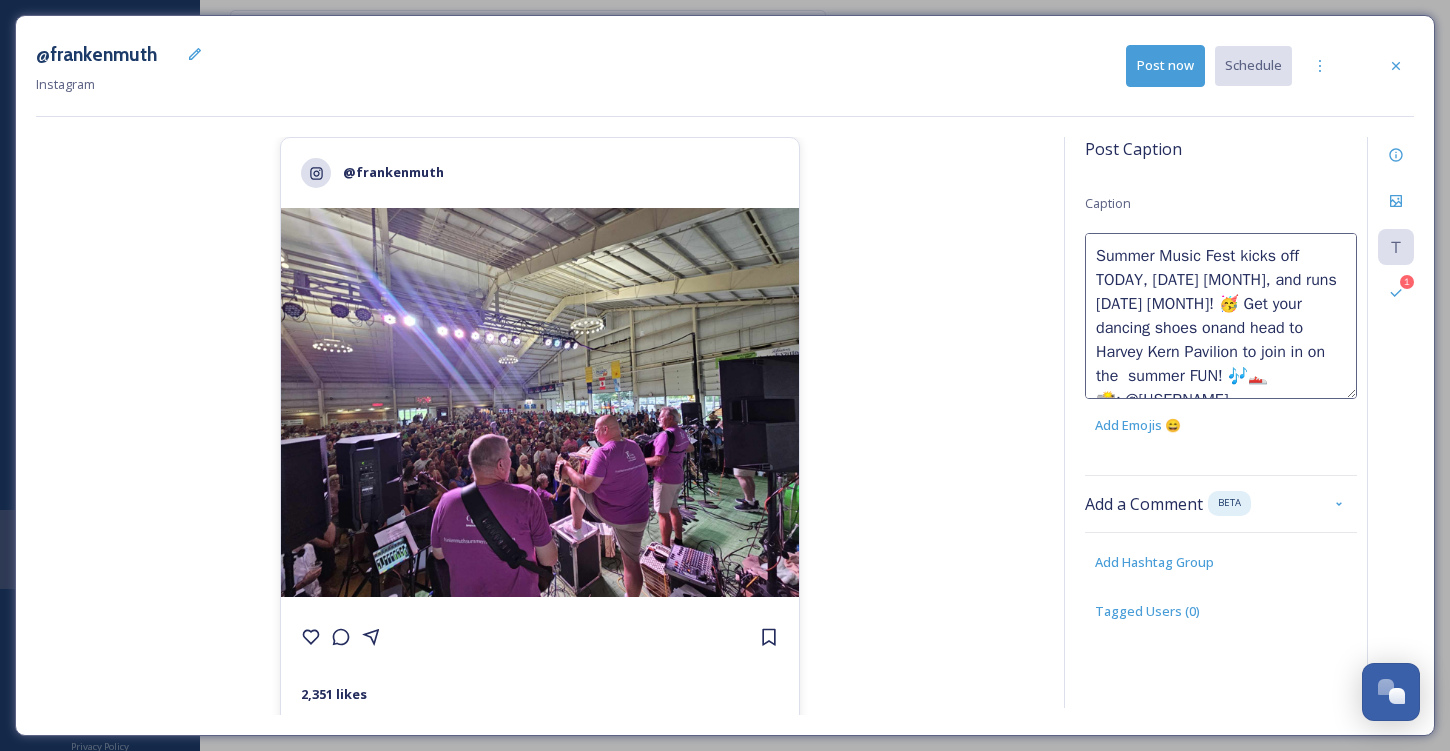 type on "Summer Music Fest kicks off TODAY, [DATE] [MONTH], and runs [DATE] [MONTH]! 🥳 Get your dancing shoes onand head to Harvey Kern Pavilion to join in on the summer FUN! 🎶👟
📸: @[USERNAME]
.
.
.
#[HASHTAG]" 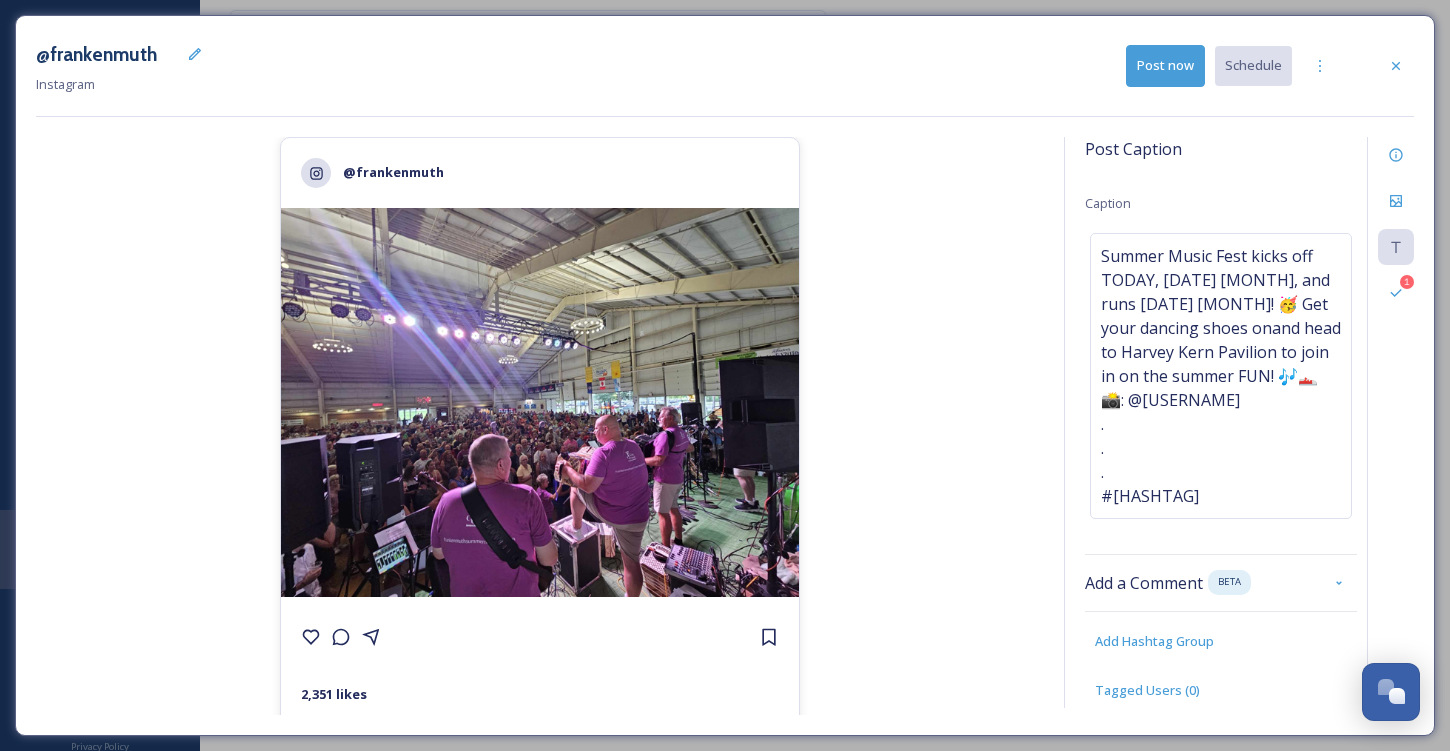 click on "@[USERNAME] [NUMBER] likes @[USERNAME] Summer Music Fest kicks off TODAY, [DATE] [MONTH], and runs [DATE] [MONTH]! 🥳 Get your dancing shoes onand head to Harvey Kern Pavilion for five days of summer FUN! 🎶👟
📸: @[USERNAME]
.
.
.
#[HASHTAG] Post Caption Caption Summer Music Fest kicks off TODAY, [DATE] [MONTH], and runs [DATE] [MONTH]! 🥳 Get your dancing shoes onand head to Harvey Kern Pavilion to join in on the summer FUN! 🎶👟
📸: @[USERNAME]
.
.
.
#[HASHTAG] Add a Comment BETA Add Hashtag Group Tagged Users ( 0 ) 1" at bounding box center (725, 426) 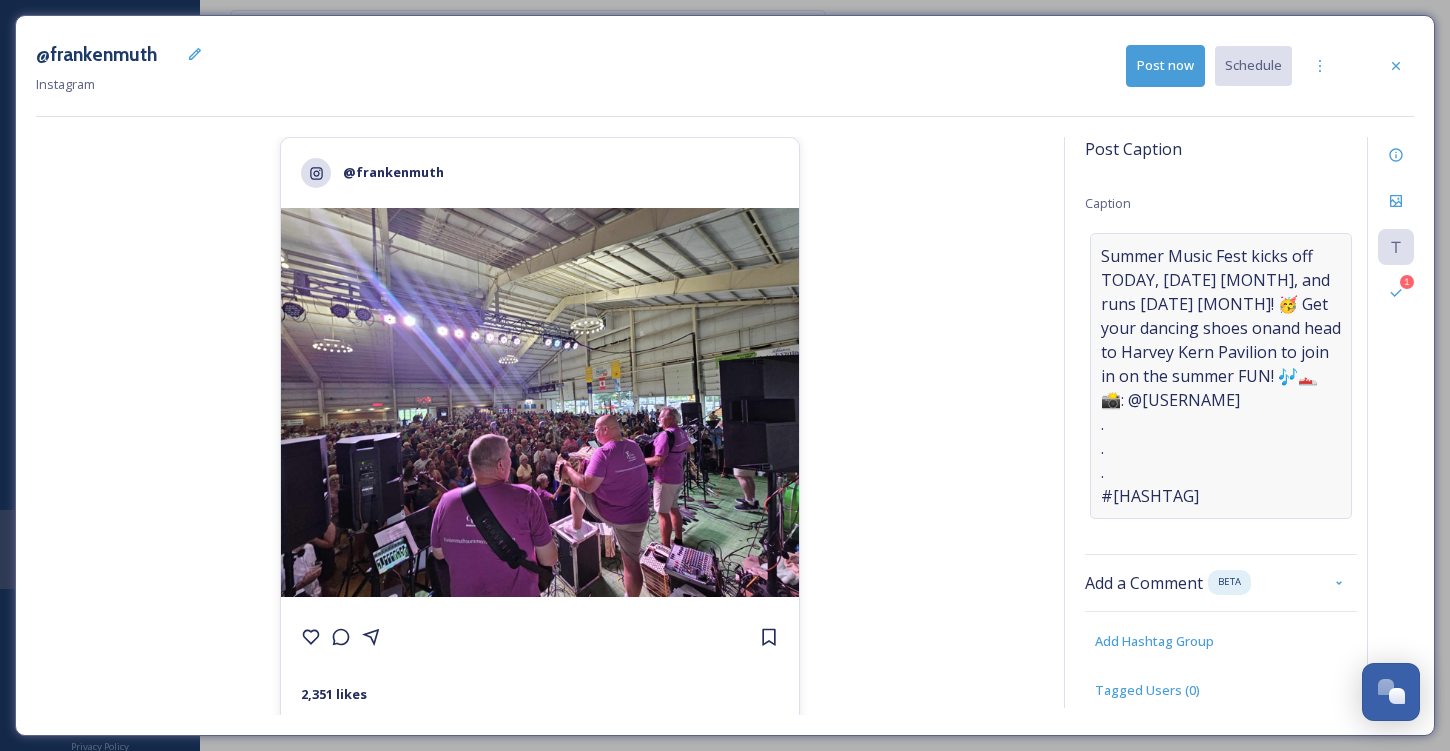 click on "Summer Music Fest kicks off TODAY, [DATE] [MONTH], and runs [DATE] [MONTH]! 🥳 Get your dancing shoes onand head to Harvey Kern Pavilion to join in on the summer FUN! 🎶👟
📸: @[USERNAME]
.
.
.
#[HASHTAG]" at bounding box center [1221, 376] 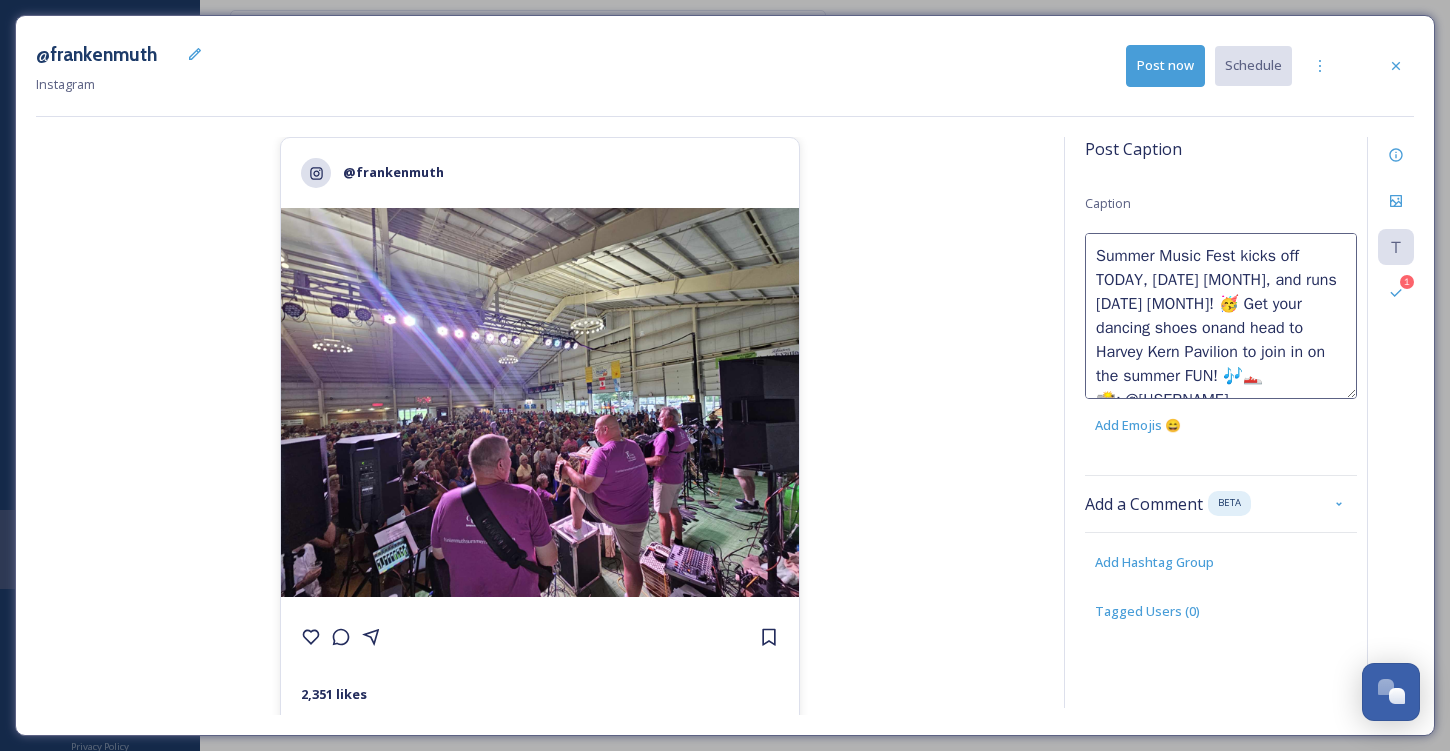 click on "Summer Music Fest kicks off TODAY, [DATE] [MONTH], and runs [DATE] [MONTH]! 🥳 Get your dancing shoes onand head to Harvey Kern Pavilion to join in on the summer FUN! 🎶👟
📸: @[USERNAME]
.
.
.
#[HASHTAG]" at bounding box center [1221, 316] 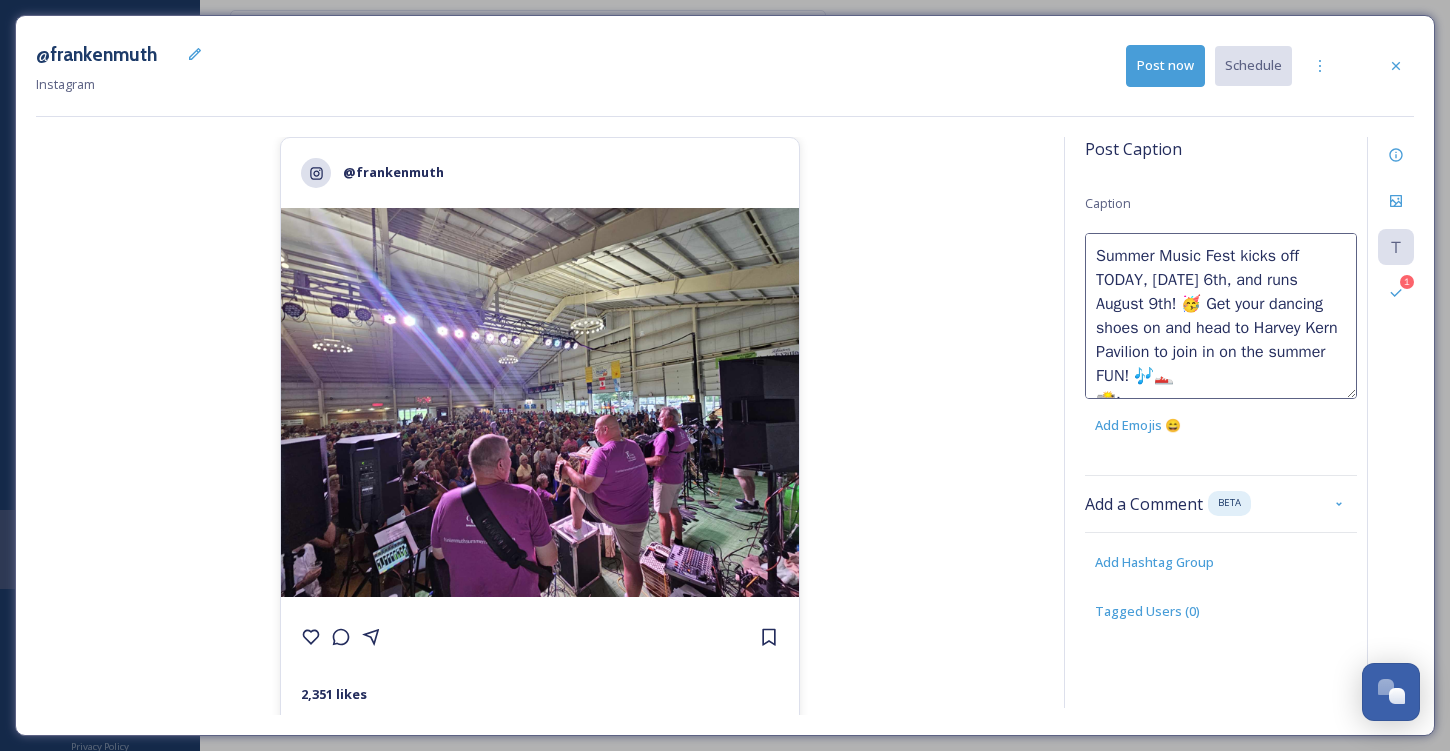click on "@[USERNAME] [NUMBER] likes @[USERNAME] Summer Music Fest kicks off TODAY, [DATE] [MONTH], and runs [DATE] [MONTH]! 🥳 Get your dancing shoes onand head to Harvey Kern Pavilion to join in on the summer FUN! 🎶👟
📸: @[USERNAME]
.
.
.
#[HASHTAG]" at bounding box center (540, 426) 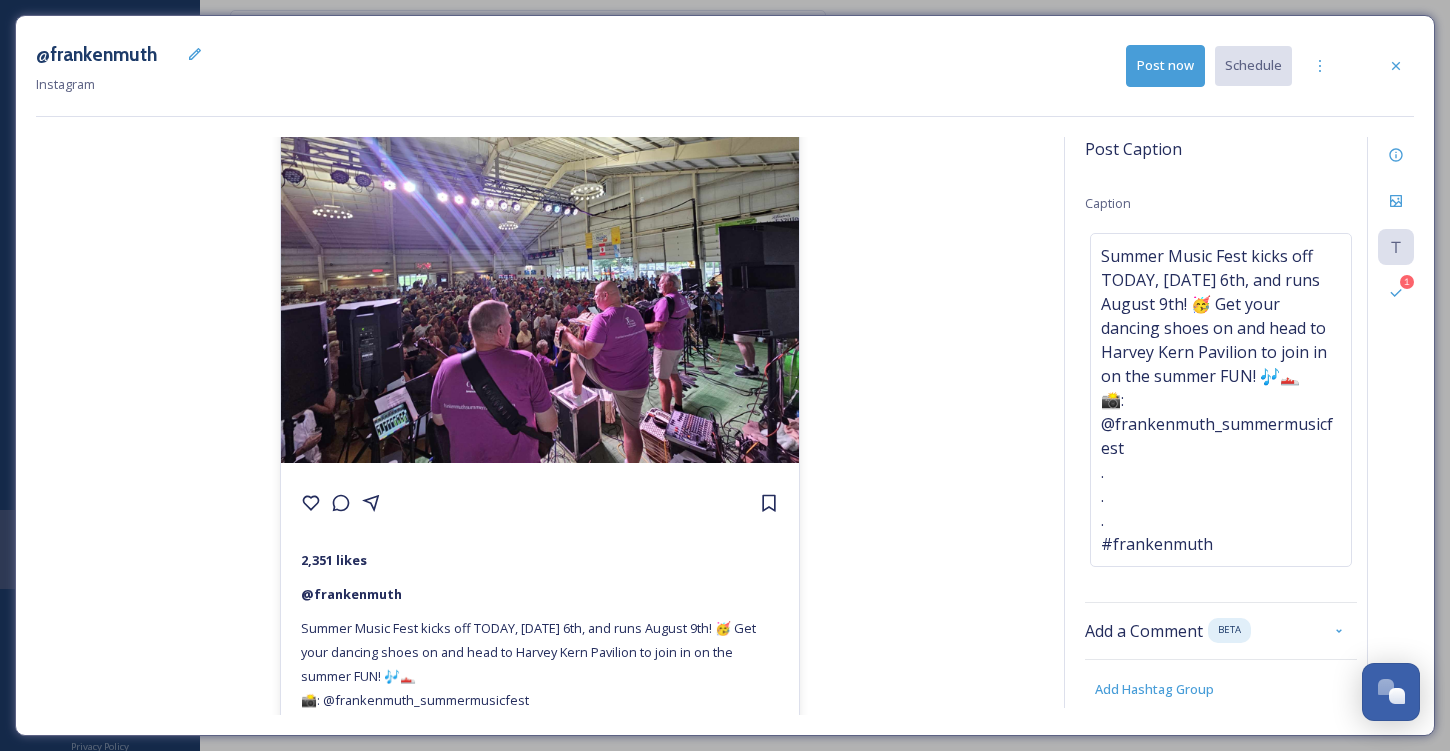 scroll, scrollTop: 240, scrollLeft: 0, axis: vertical 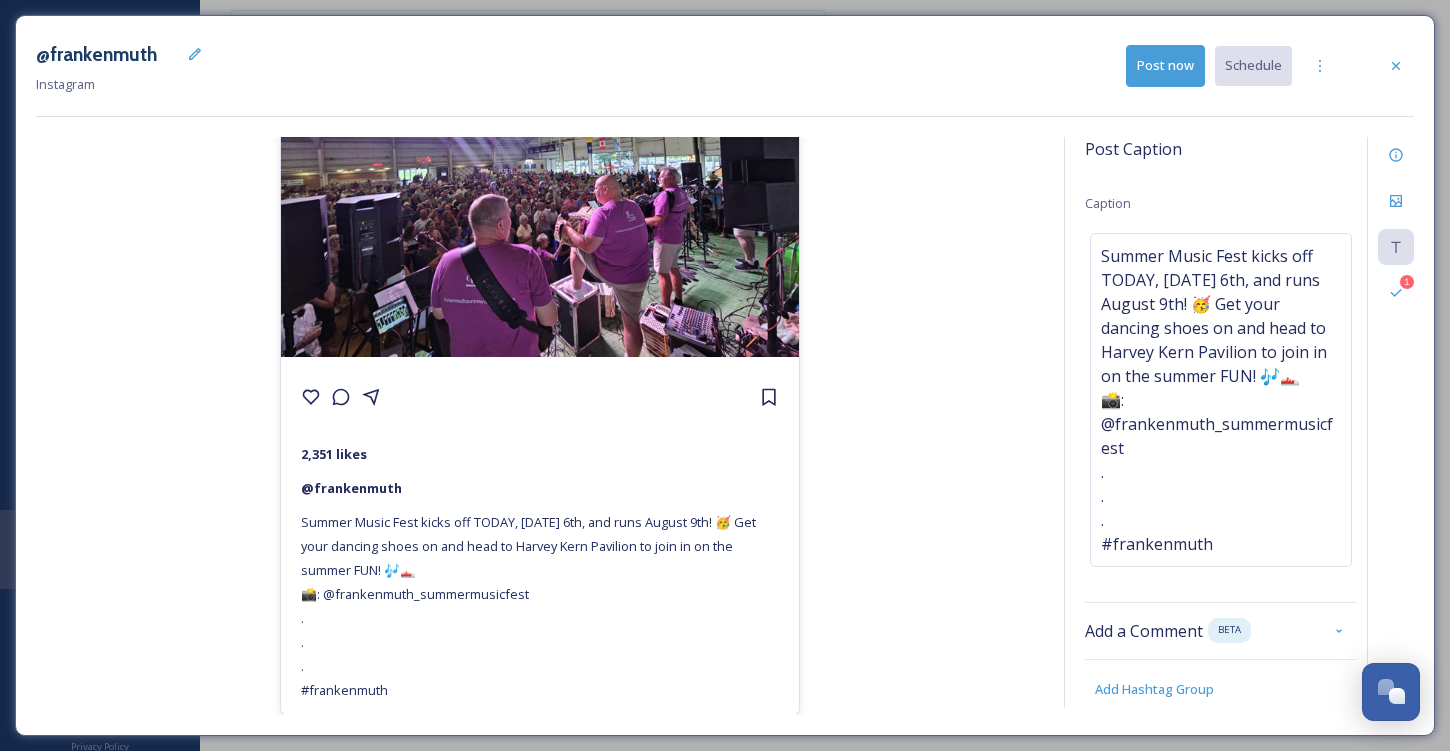 click on "Post now" at bounding box center [1165, 65] 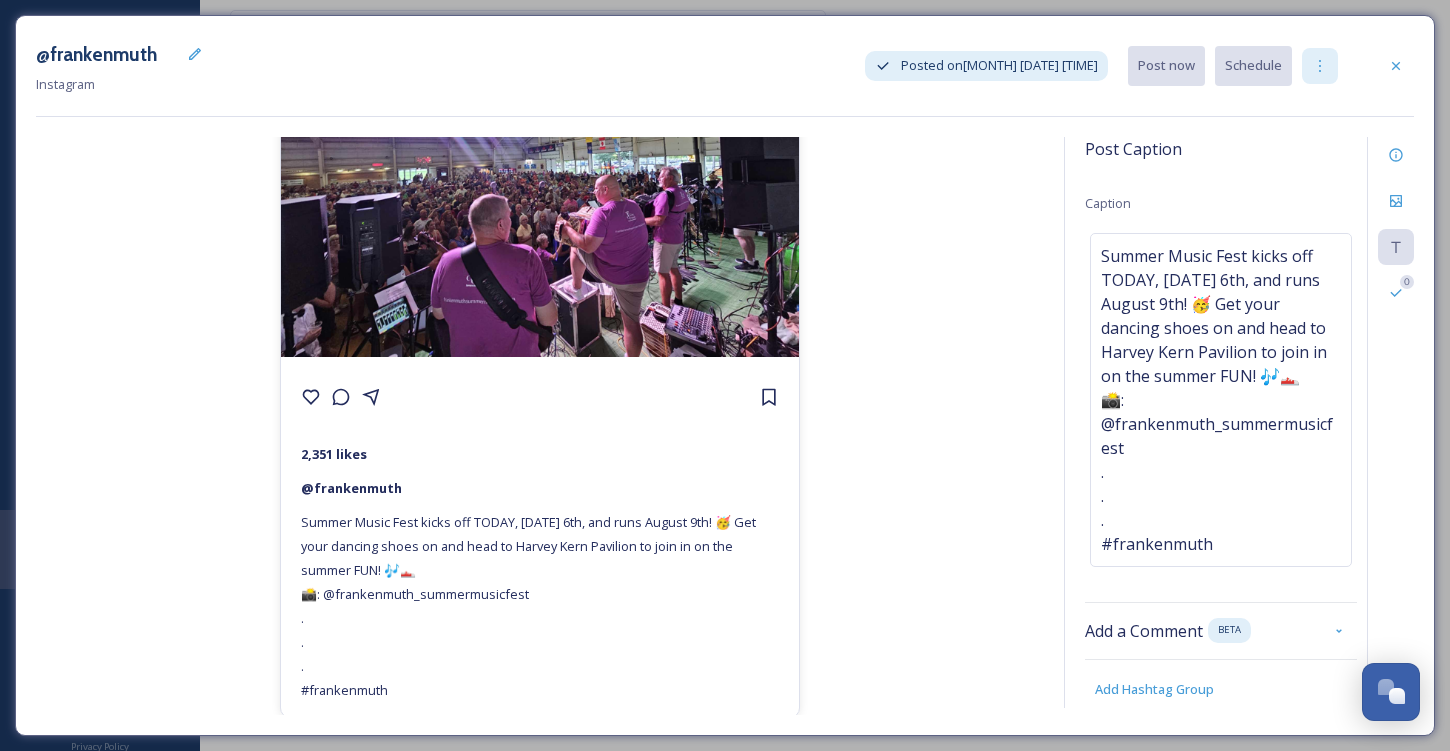 click at bounding box center [1320, 66] 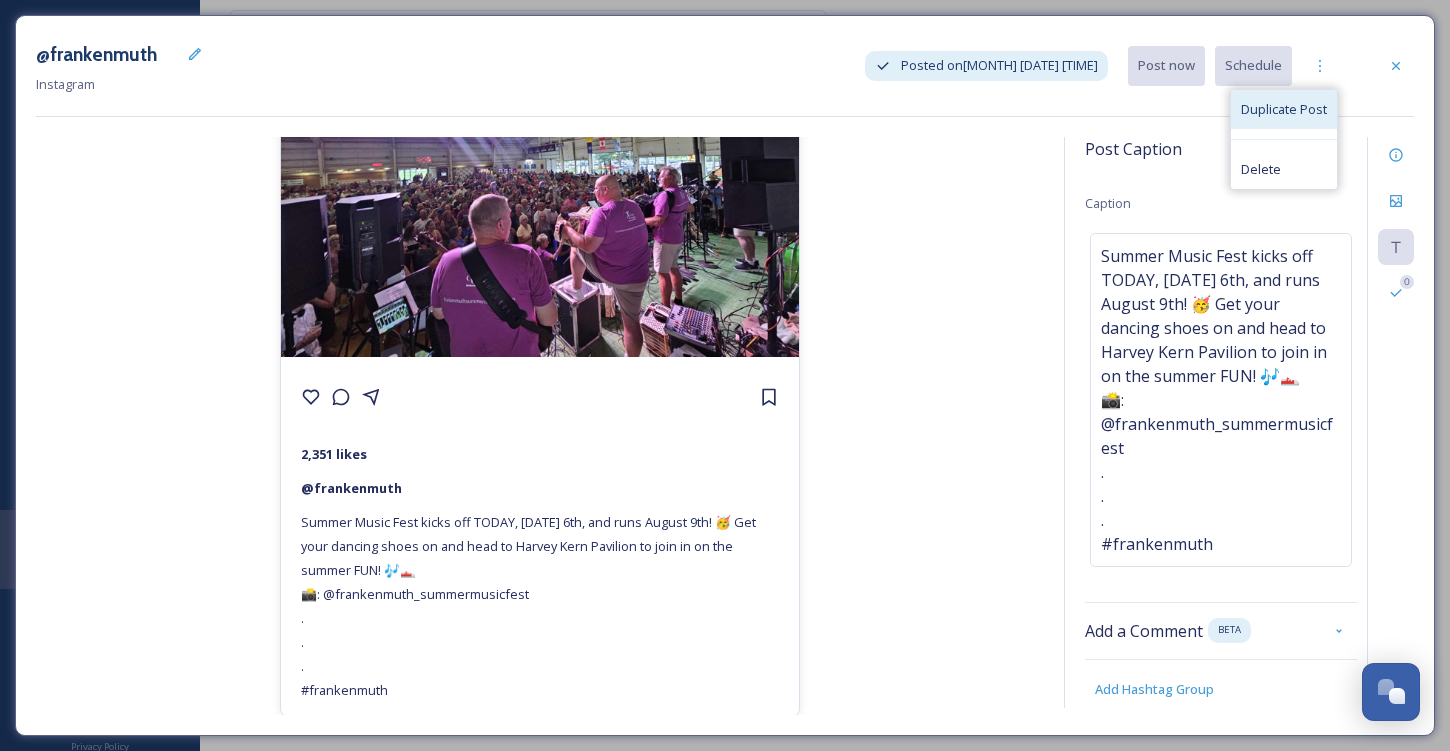 click on "Duplicate Post" at bounding box center [1284, 109] 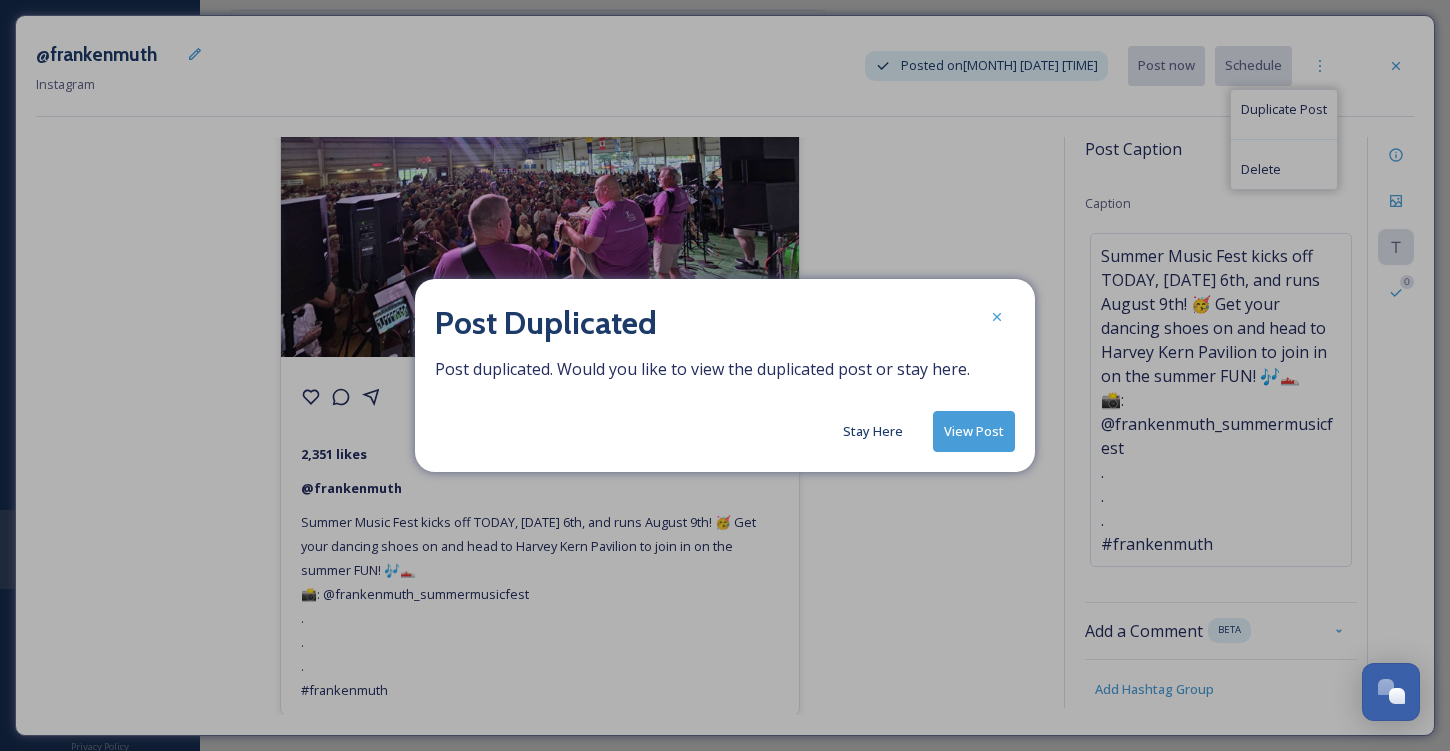 click on "View Post" at bounding box center (974, 431) 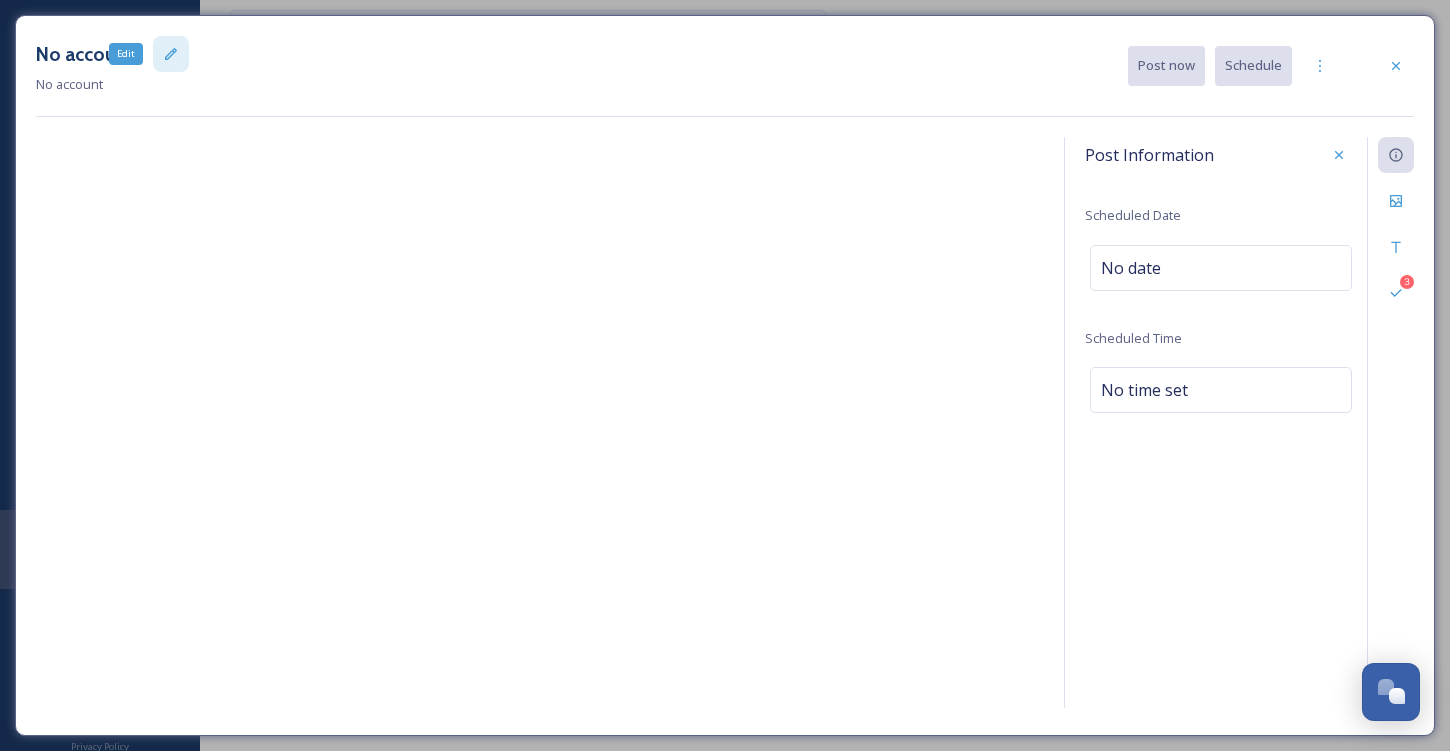 click on "Edit" at bounding box center (171, 54) 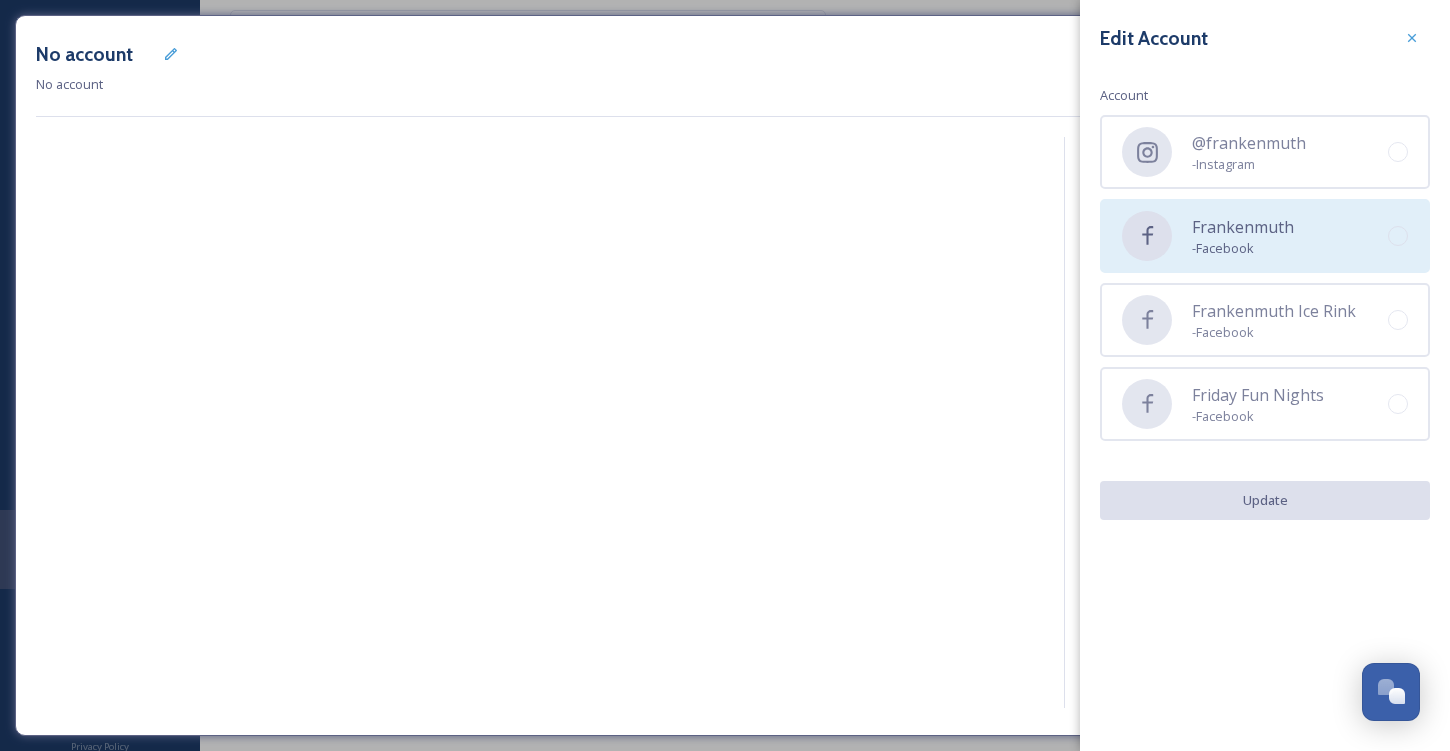 click on "-  Facebook" at bounding box center [1243, 248] 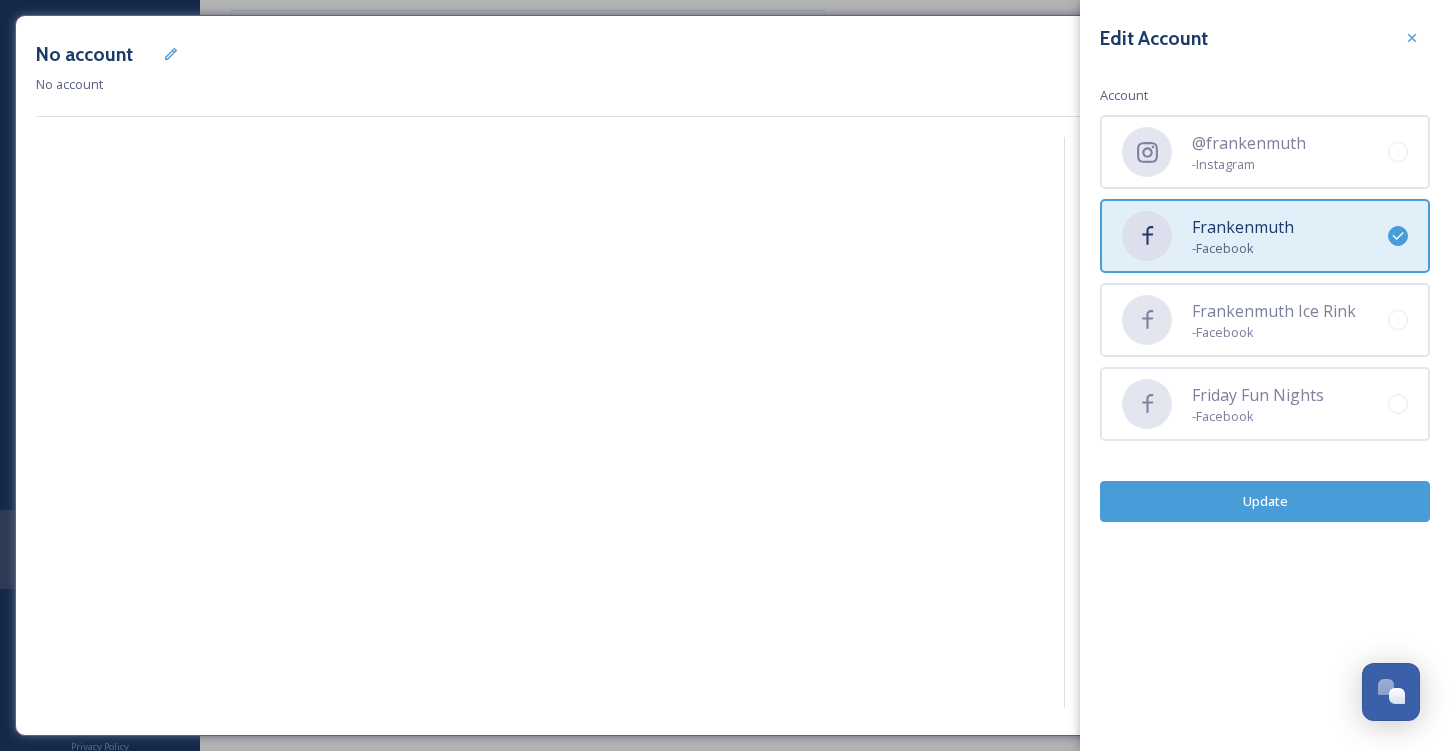 click on "Update" at bounding box center (1265, 501) 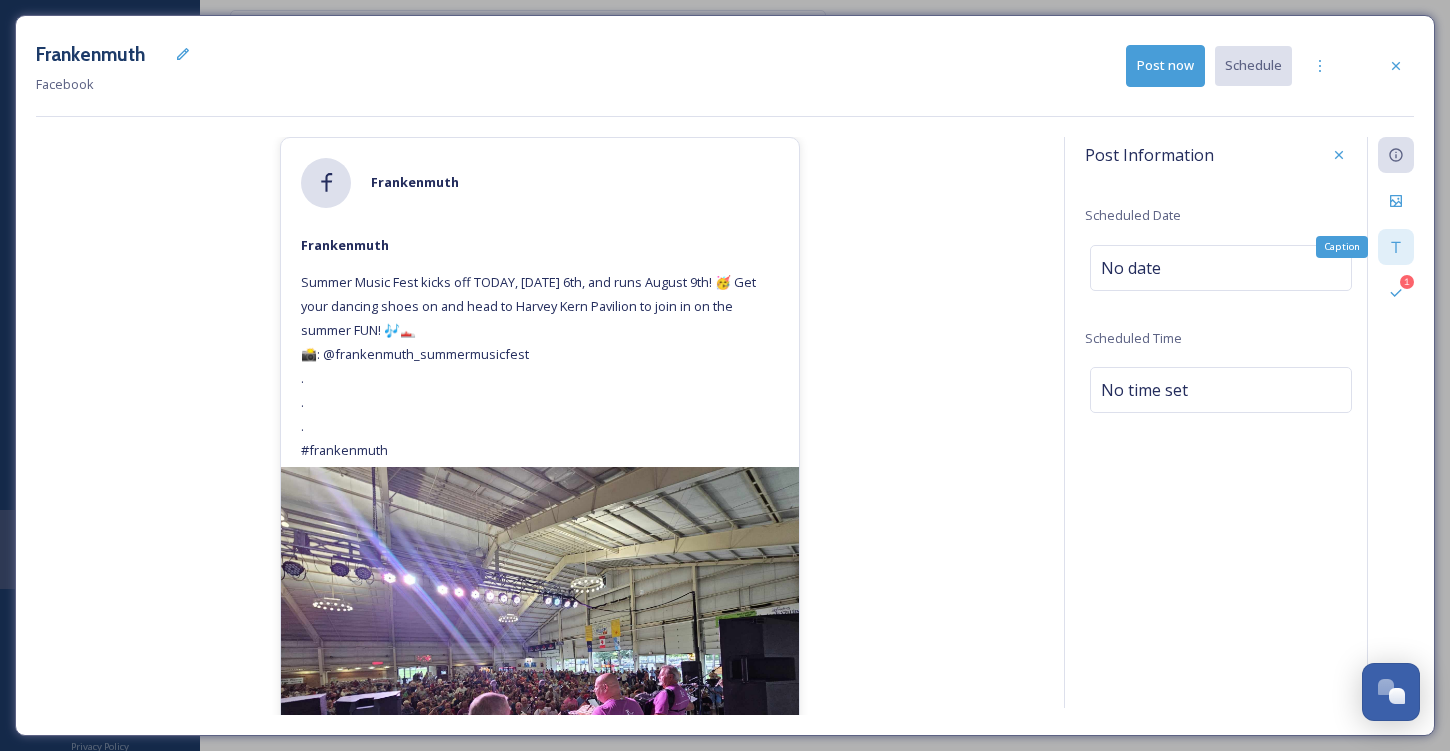 click 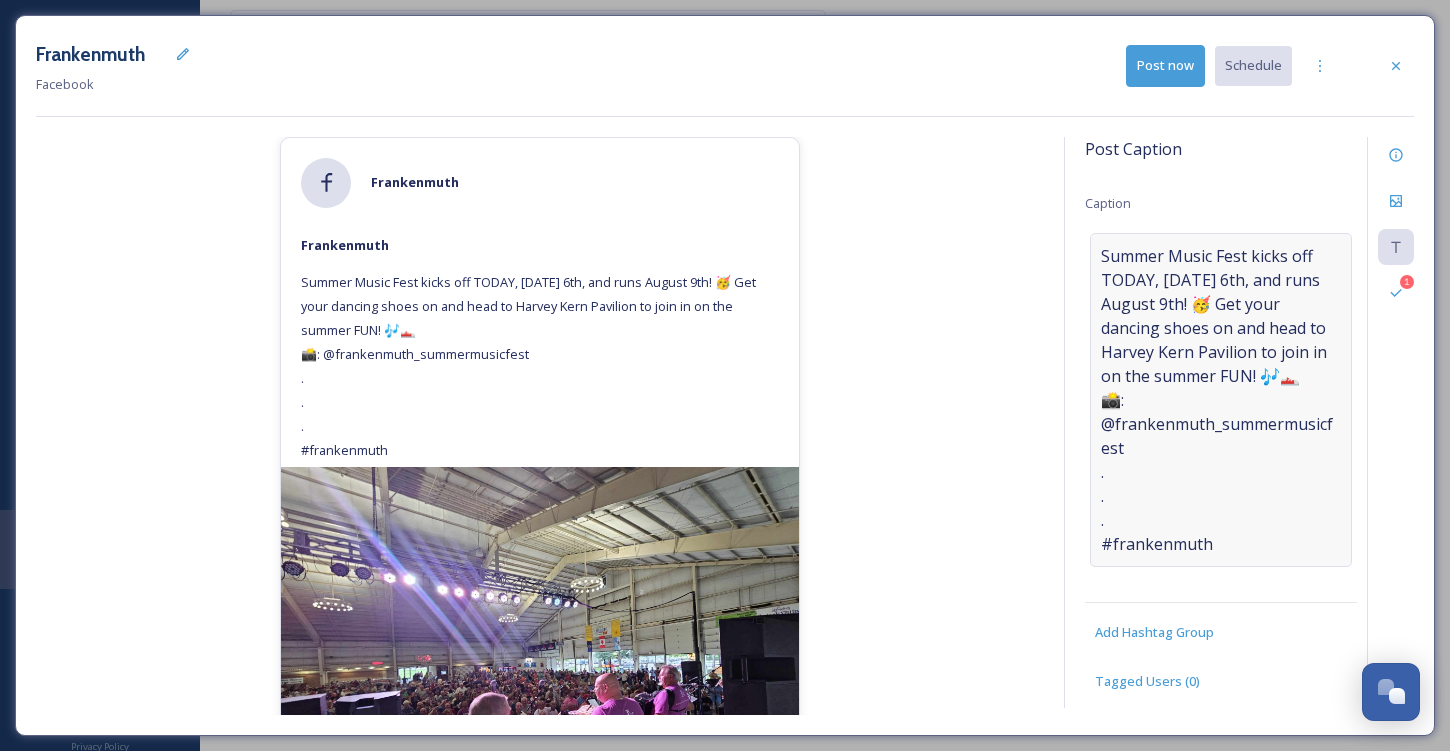 click on "Summer Music Fest kicks off TODAY, [DATE] 6th, and runs August 9th! 🥳 Get your dancing shoes on and head to Harvey Kern Pavilion to join in on the summer FUN! 🎶👟
📸: @frankenmuth_summermusicfest
.
.
.
#frankenmuth" at bounding box center (1221, 400) 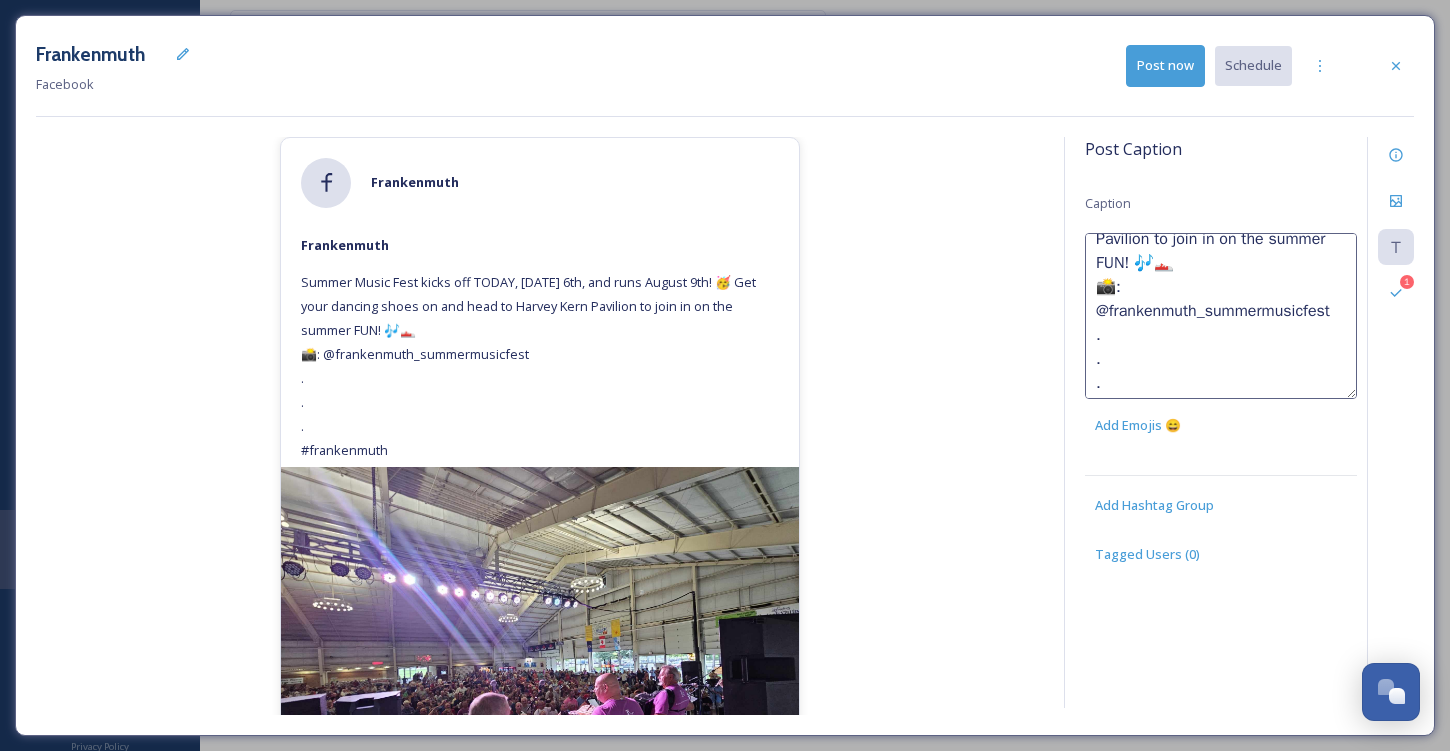 scroll, scrollTop: 143, scrollLeft: 0, axis: vertical 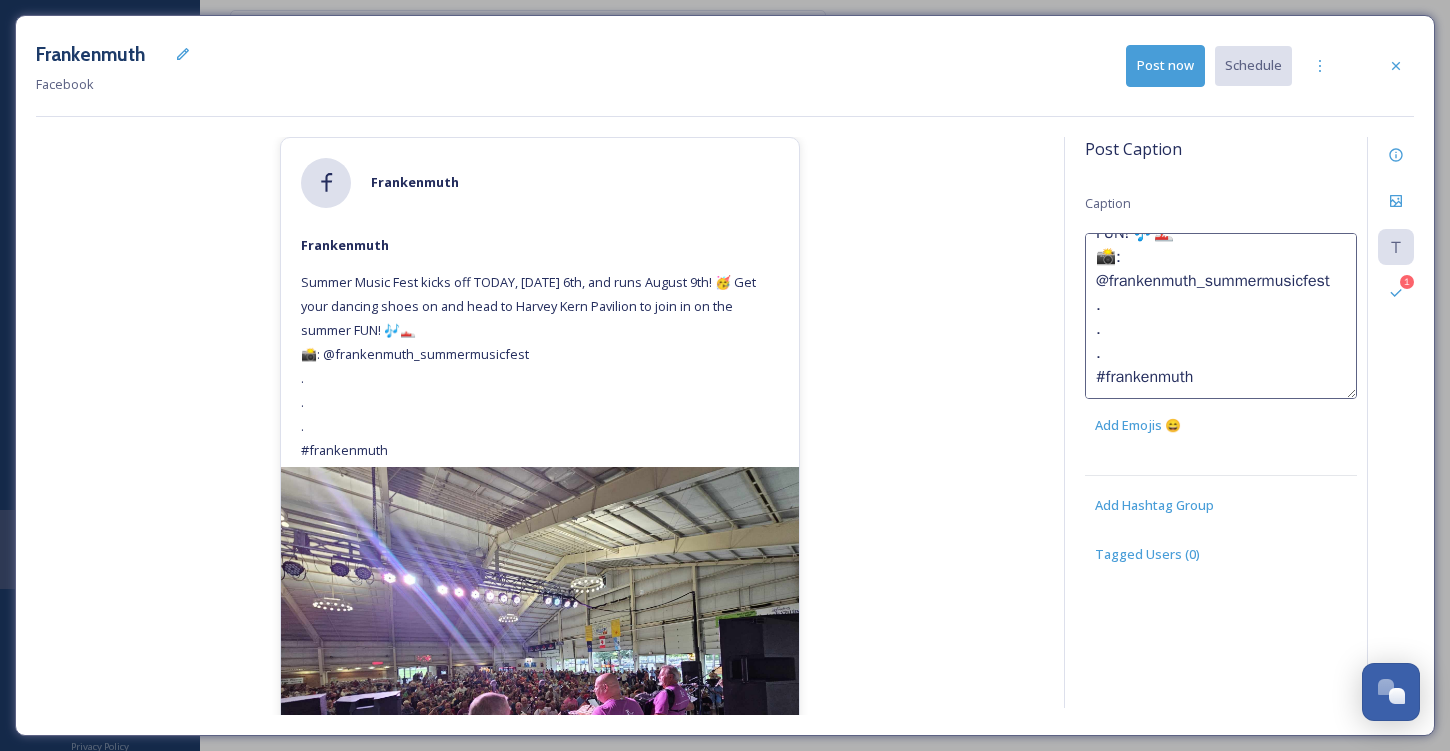 drag, startPoint x: 1210, startPoint y: 385, endPoint x: 1097, endPoint y: 280, distance: 154.25304 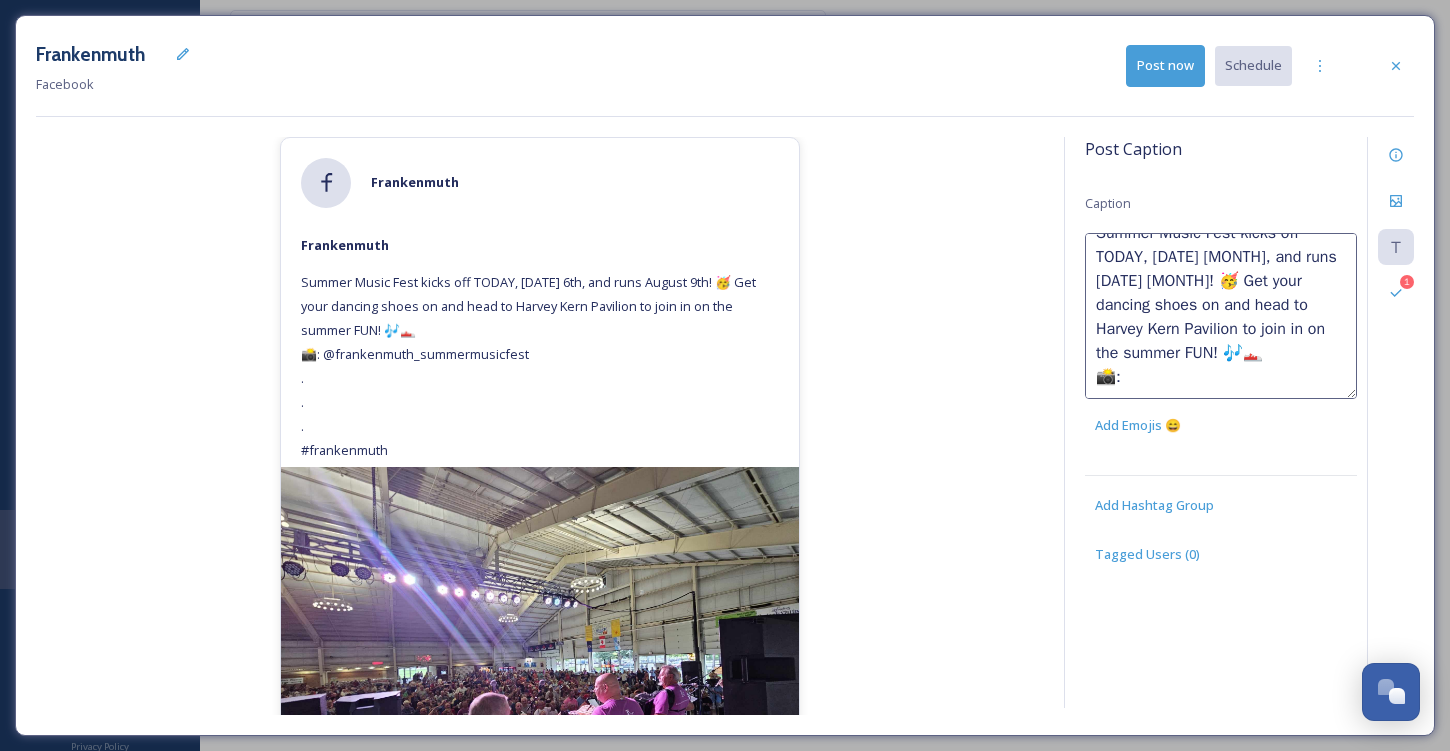 scroll, scrollTop: 48, scrollLeft: 0, axis: vertical 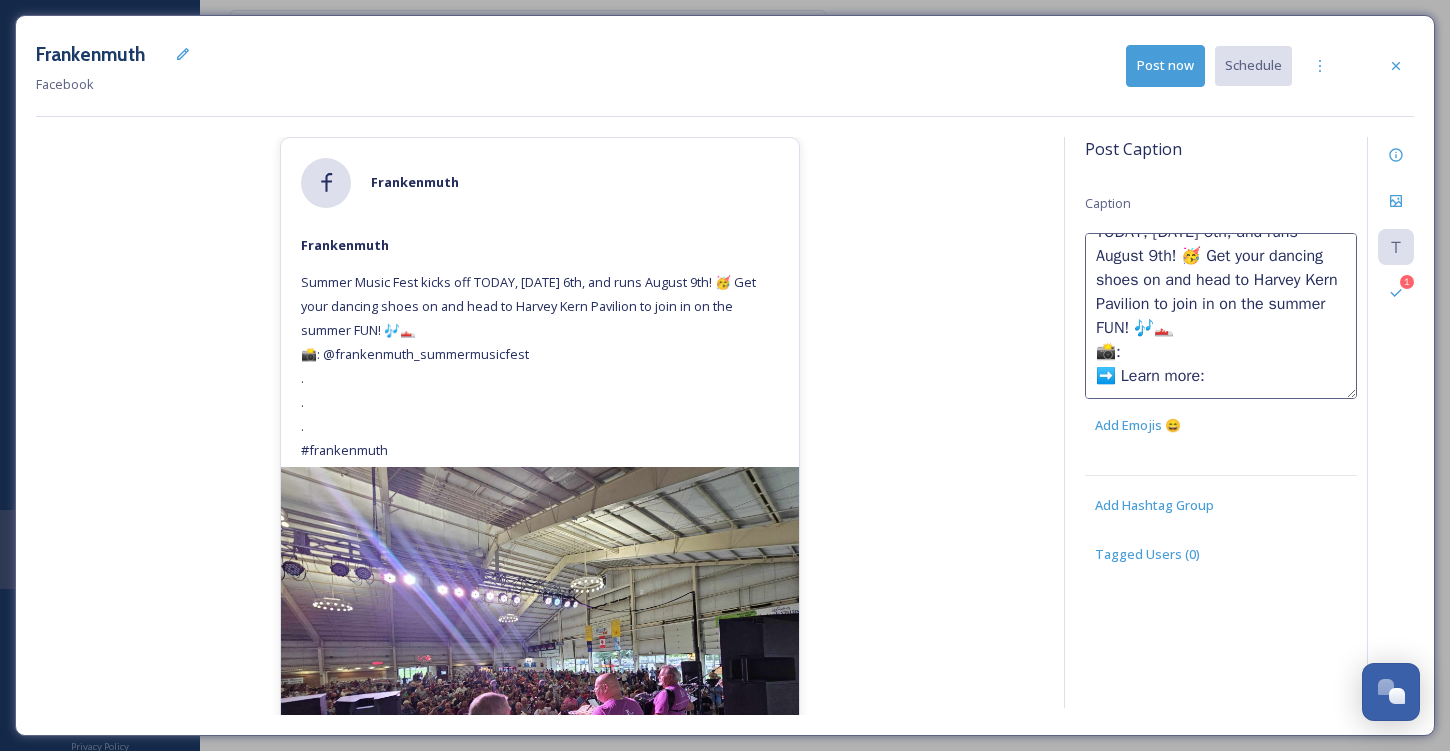paste on "https://www.frankenmuth.org/events/summer-music-fest/" 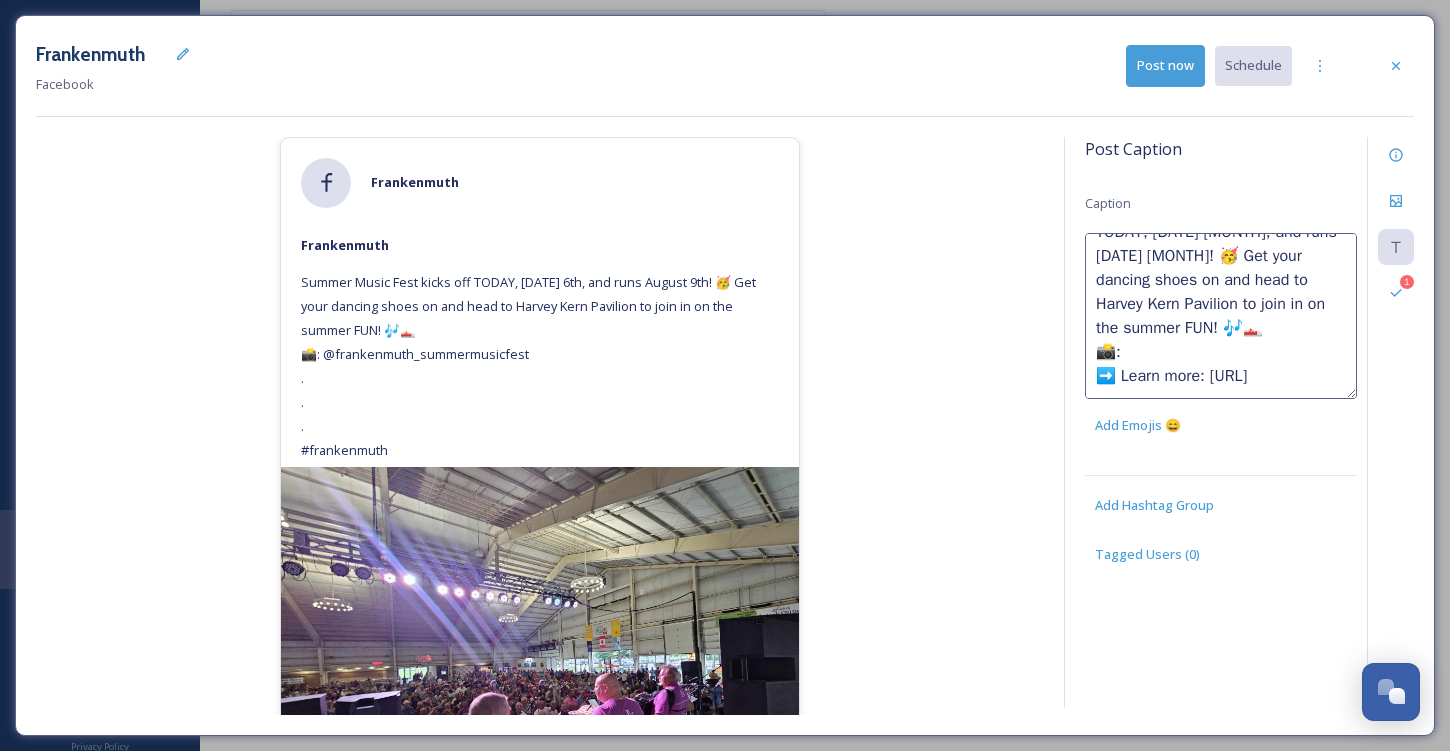 scroll, scrollTop: 96, scrollLeft: 0, axis: vertical 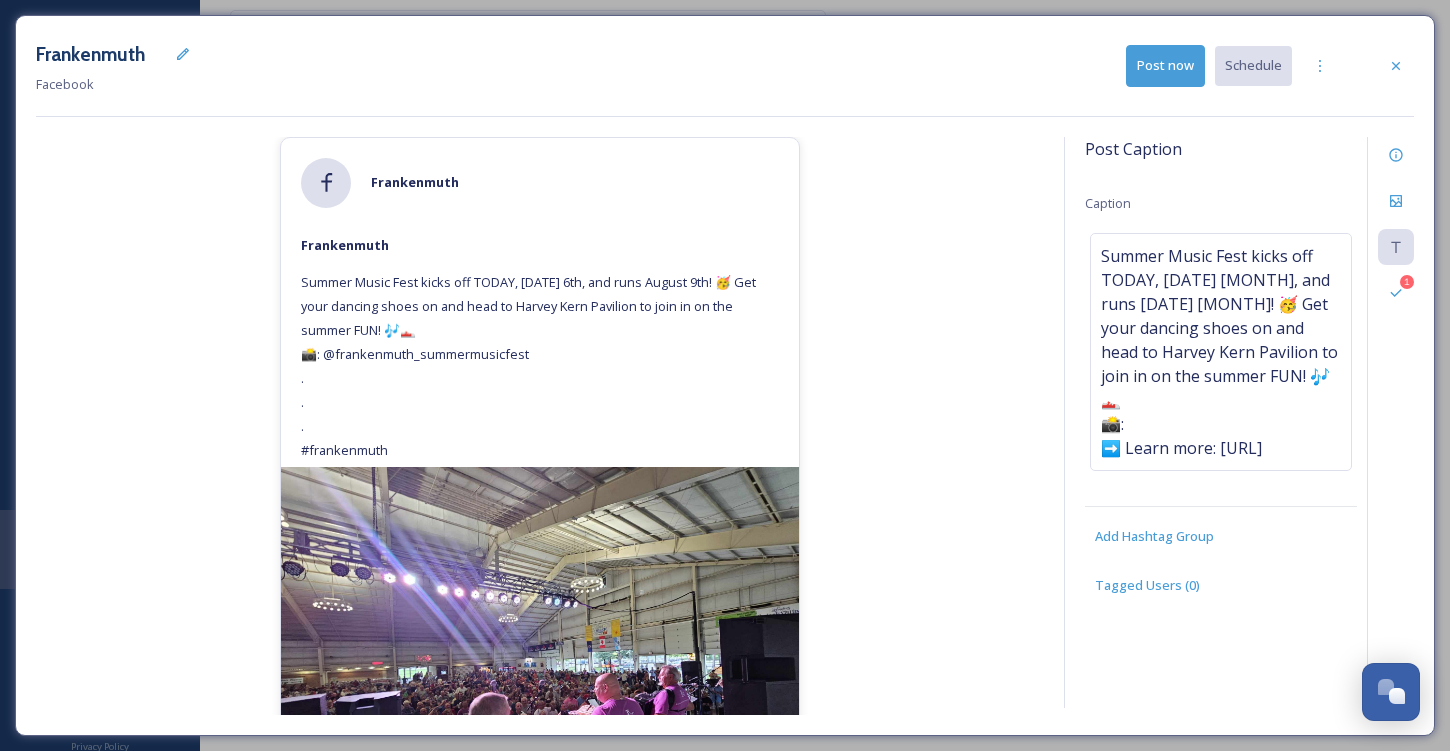 click on "Frankenmuth Frankenmuth Summer Music Fest kicks off TODAY, [DATE] 6th, and runs August 9th! 🥳 Get your dancing shoes on and head to Harvey Kern Pavilion to join in on the summer FUN! 🎶👟
📸: @frankenmuth_summermusicfest
.
.
.
#frankenmuth 2,341 15 Comments" at bounding box center (540, 426) 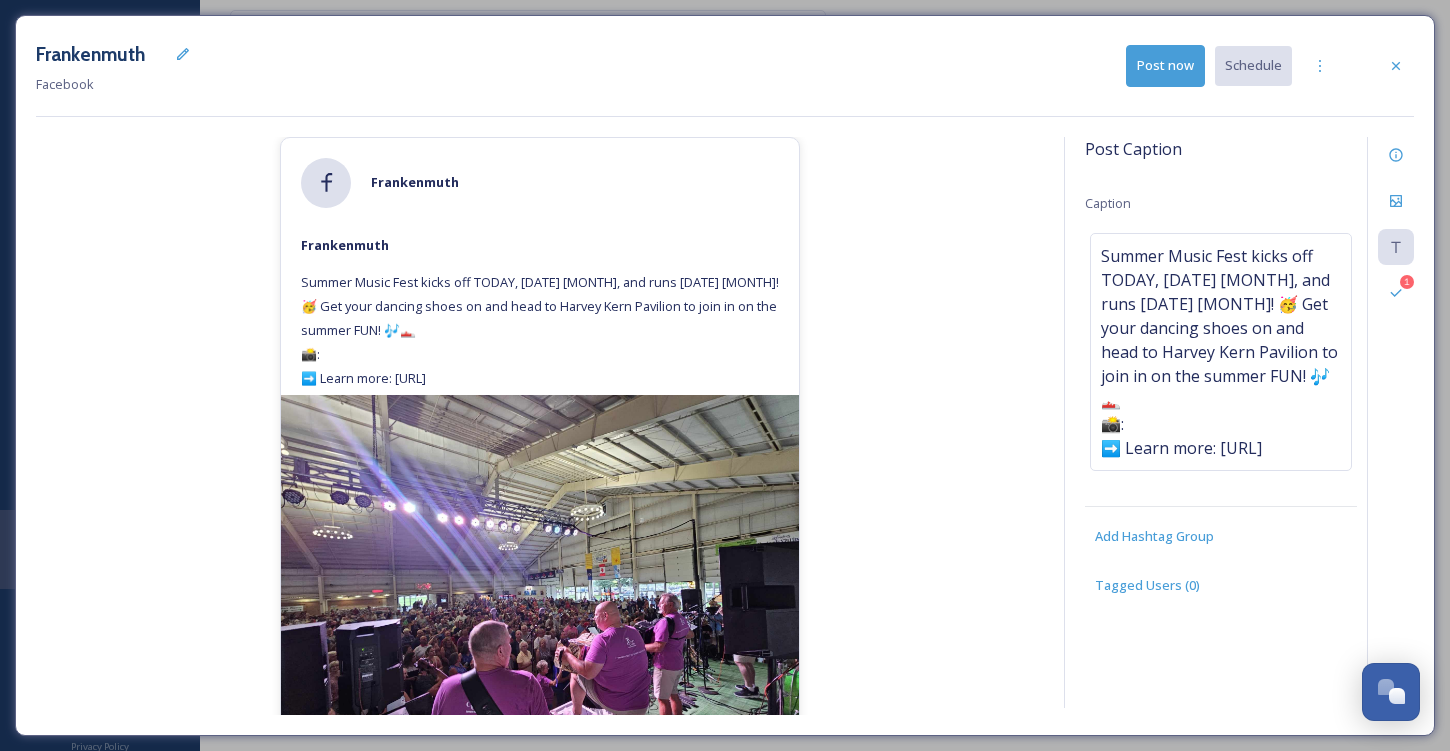 scroll, scrollTop: 127, scrollLeft: 0, axis: vertical 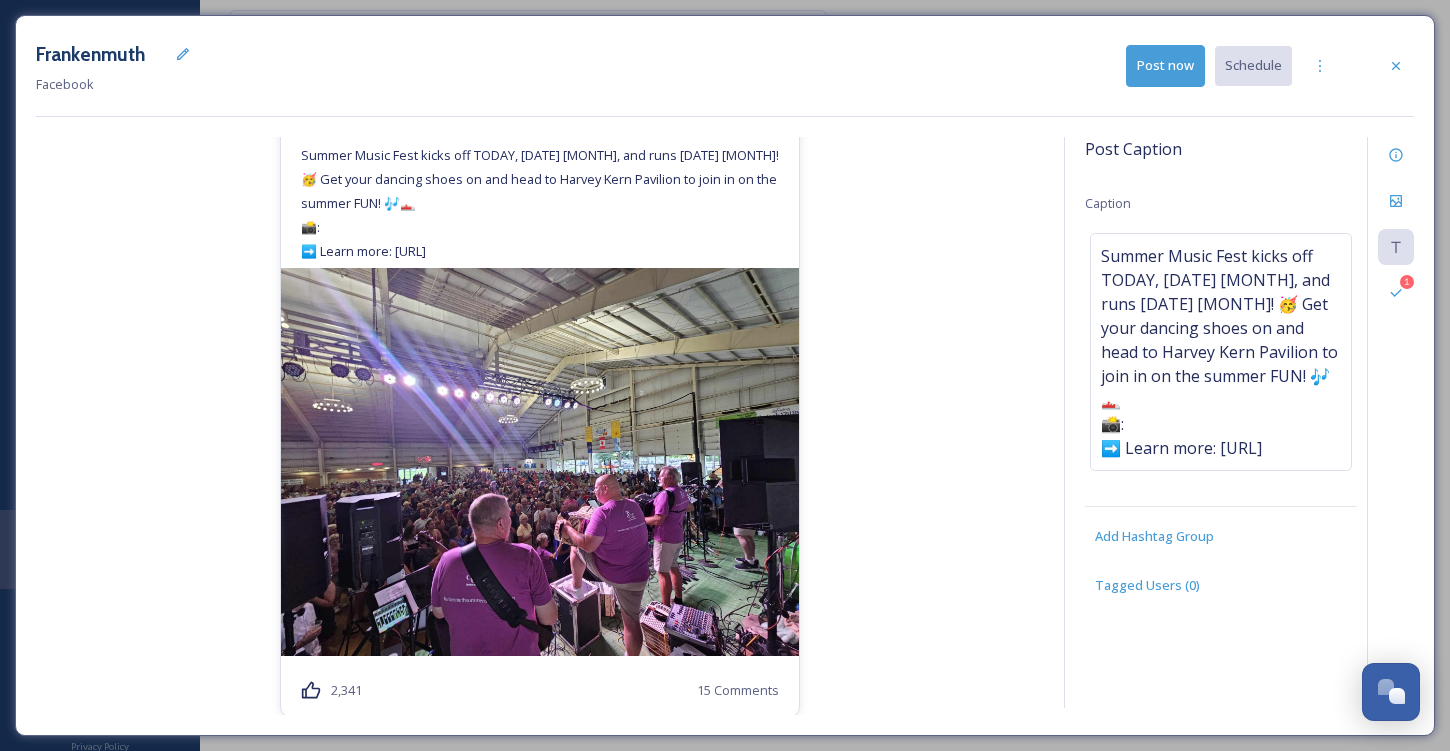 click on "Post now" at bounding box center [1165, 65] 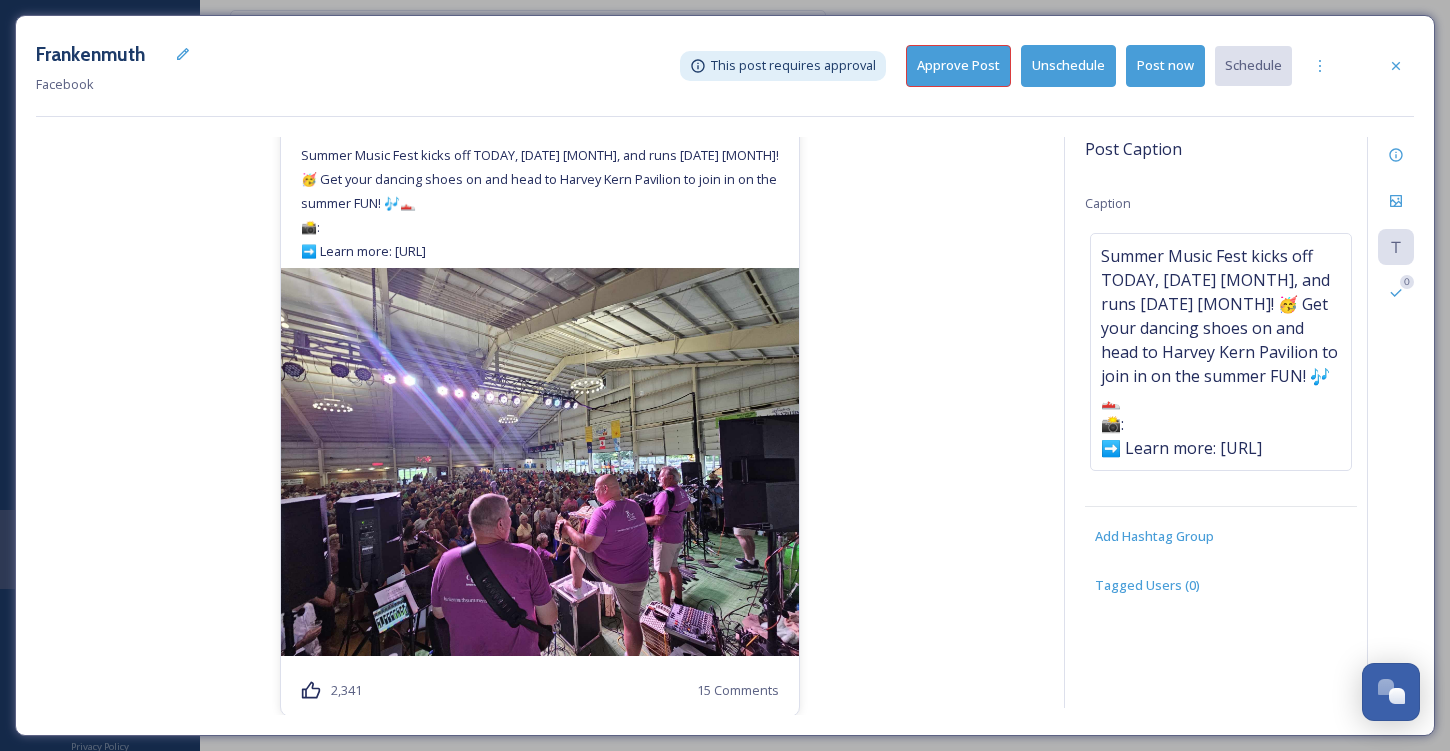 click on "Approve Post" at bounding box center (958, 65) 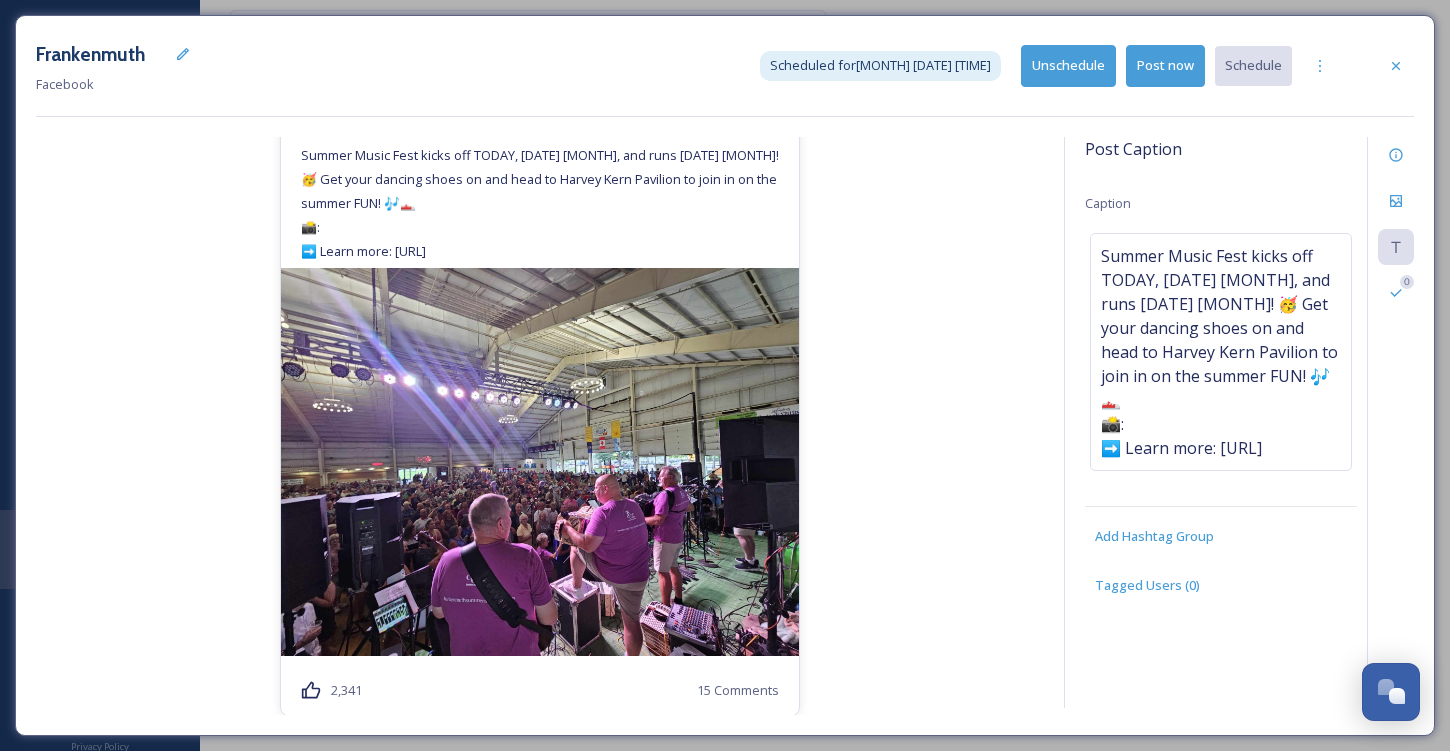 click on "[LOCATION] Facebook Scheduled for  [MONTH] [DATE] [TIME] Unschedule Post now Schedule" at bounding box center (725, 66) 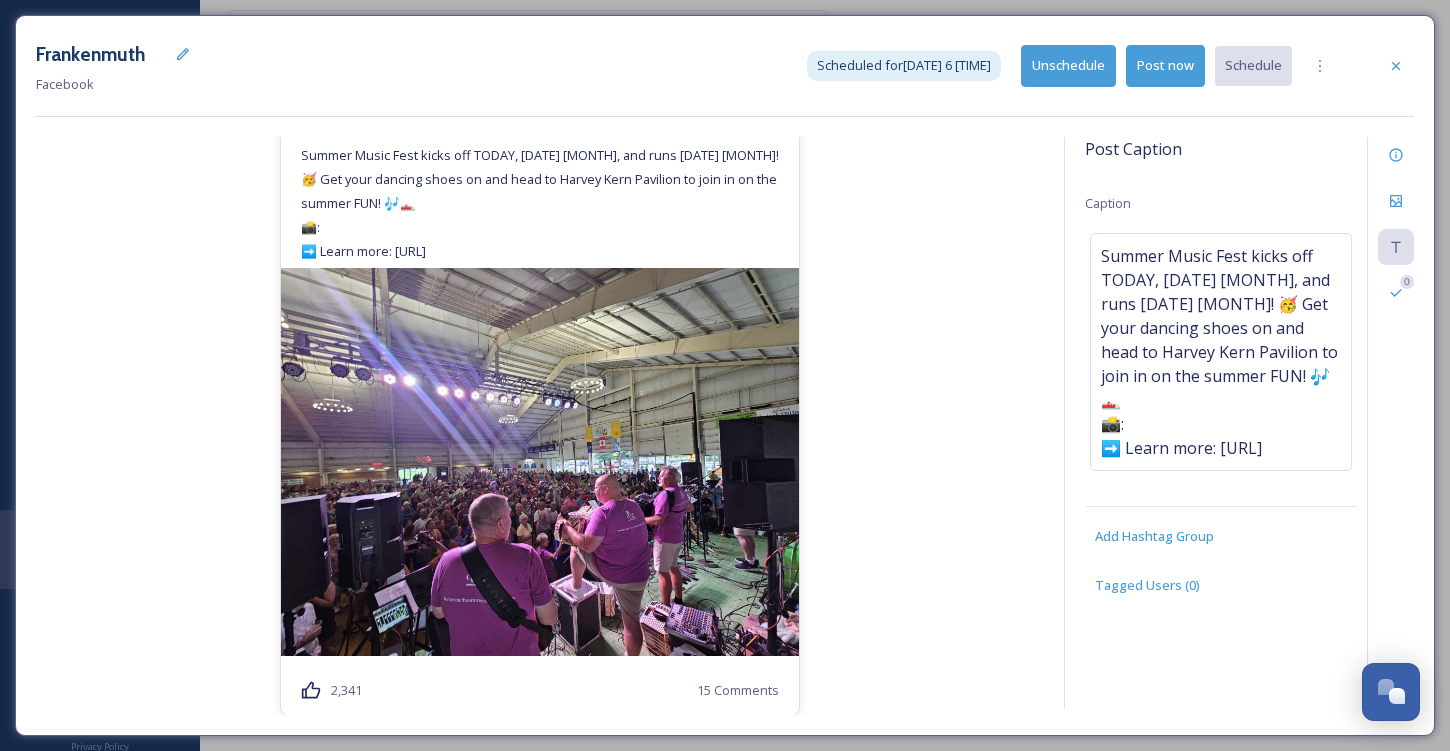 click on "Unschedule" at bounding box center (1068, 65) 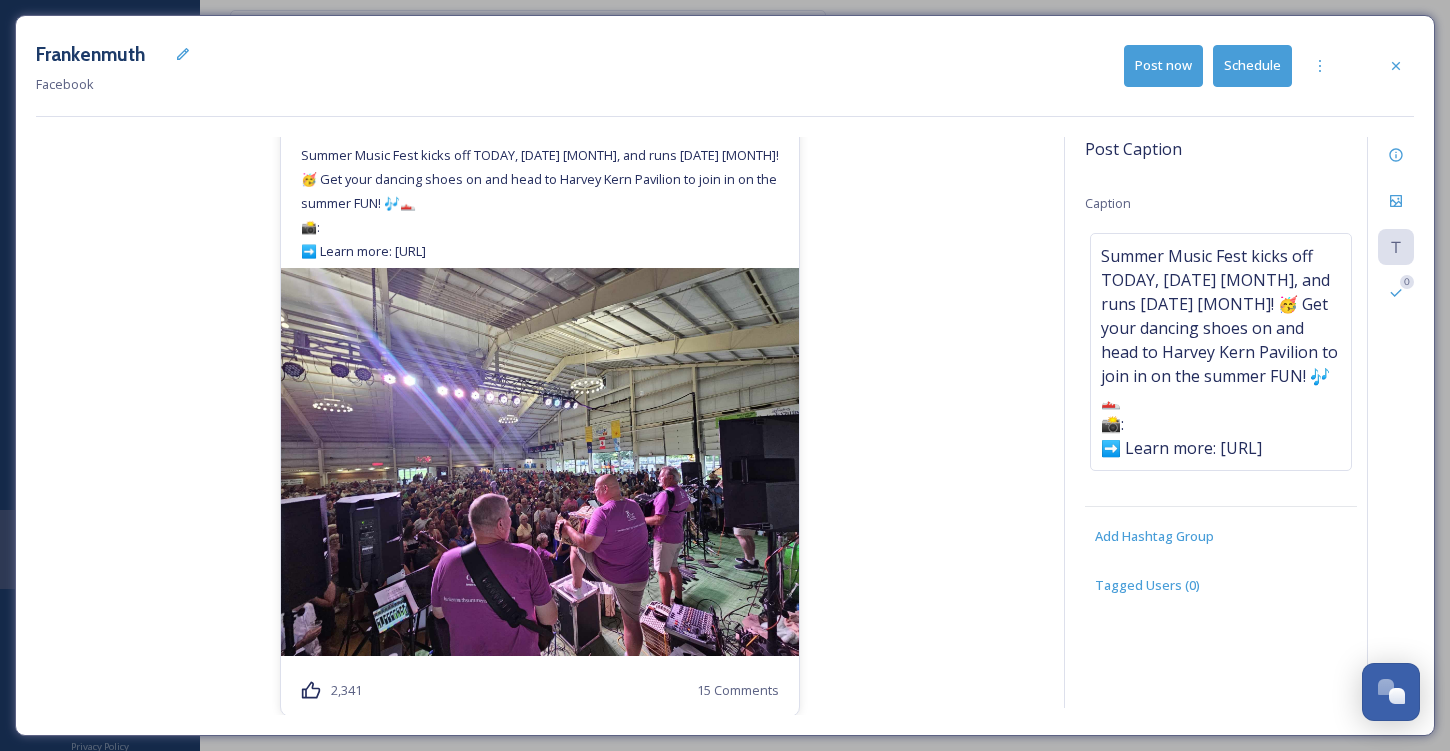 click on "Frankenmuth Frankenmuth Summer Music Fest kicks off TODAY, [DATE] 6th, and runs August 9th! 🥳 Get your dancing shoes on and head to Harvey Kern Pavilion to join in on the summer FUN! 🎶👟
📸:
➡️ Learn more: https://www.frankenmuth.org/events/summer-music-fest/ 2,341 15 Comments" at bounding box center (540, 426) 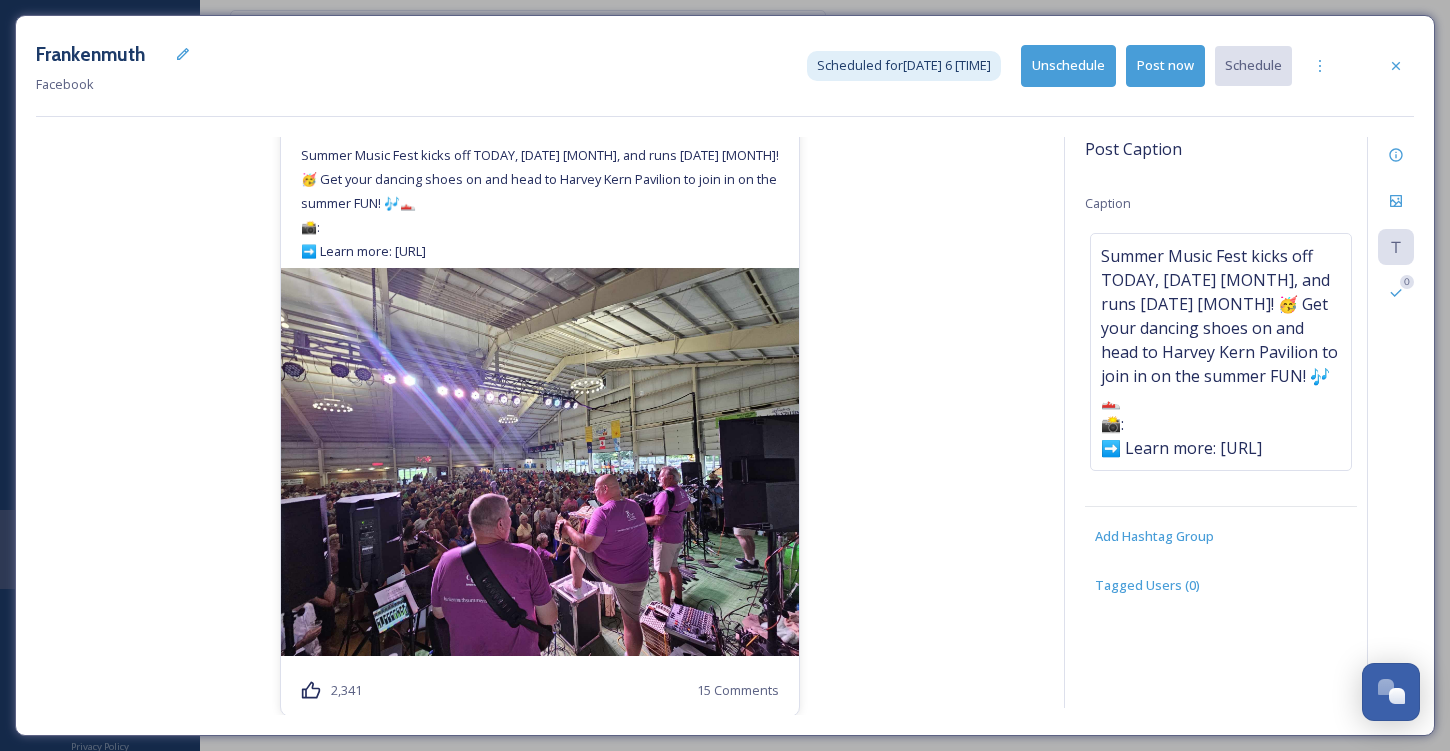 click on "Post now" at bounding box center (1165, 65) 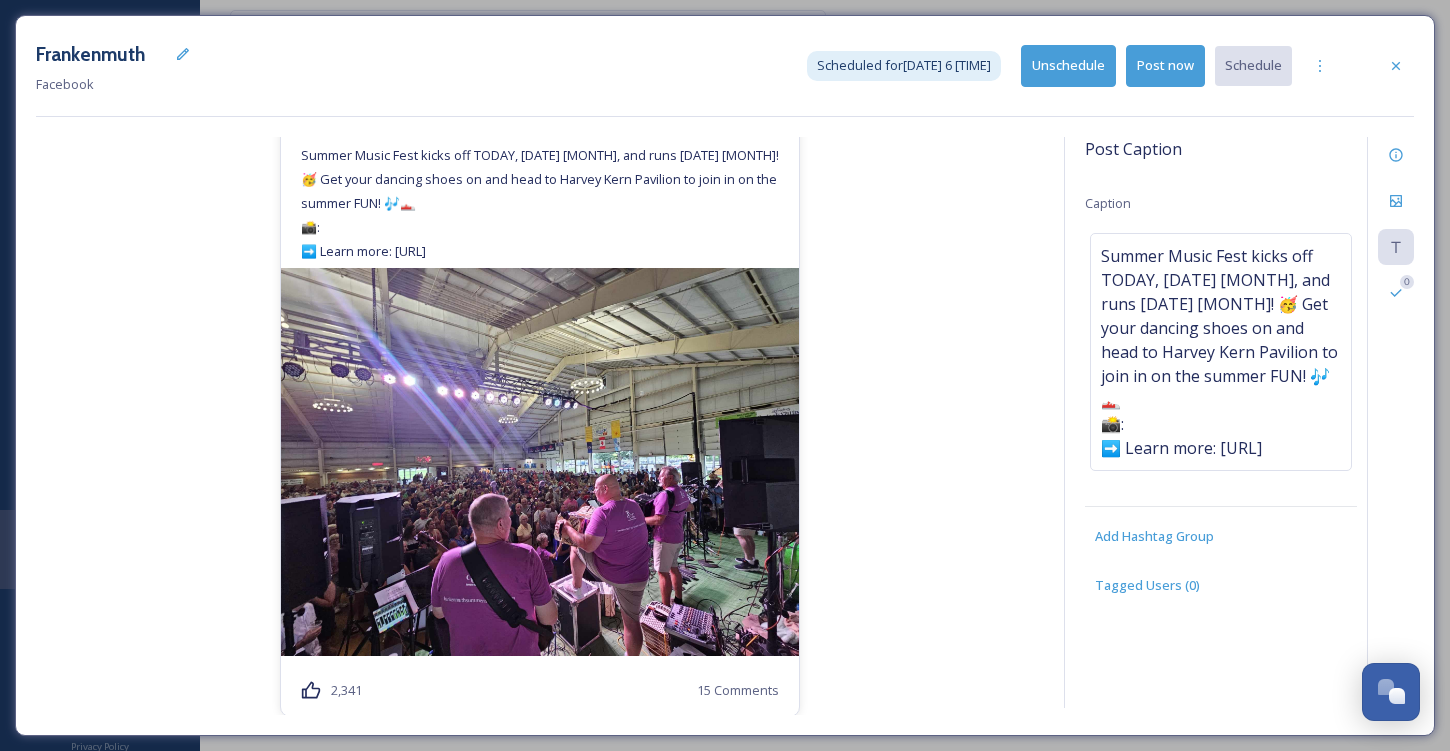 click on "Post now" at bounding box center [1165, 65] 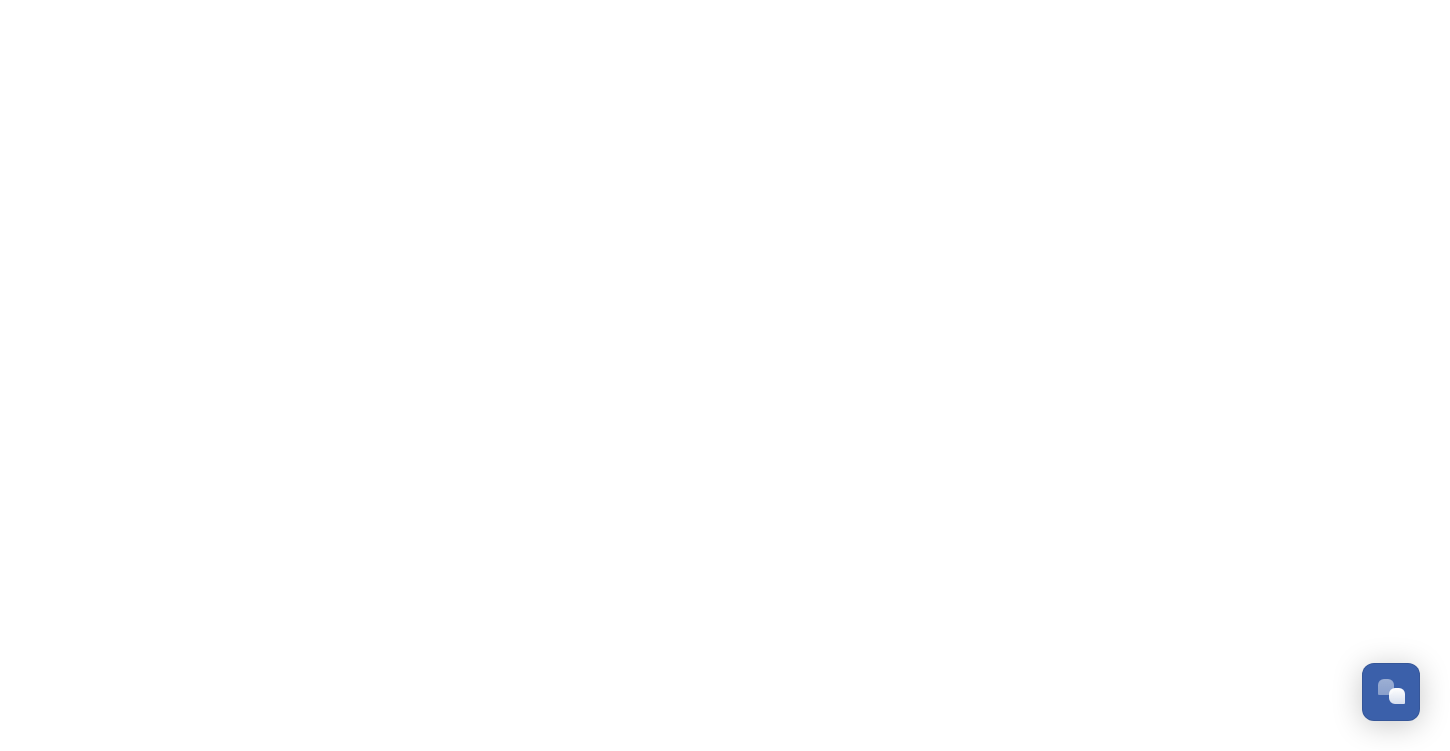 scroll, scrollTop: 0, scrollLeft: 0, axis: both 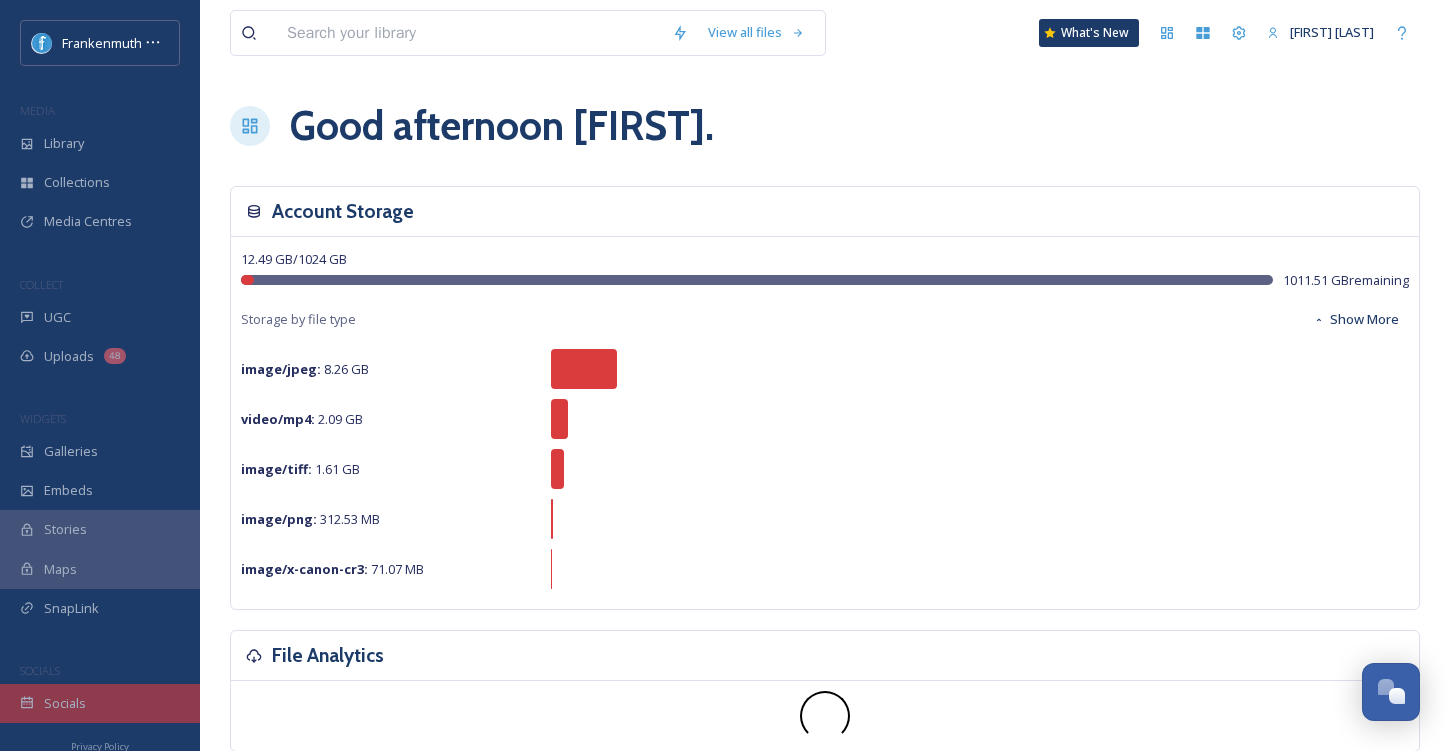 click on "Socials" at bounding box center [100, 703] 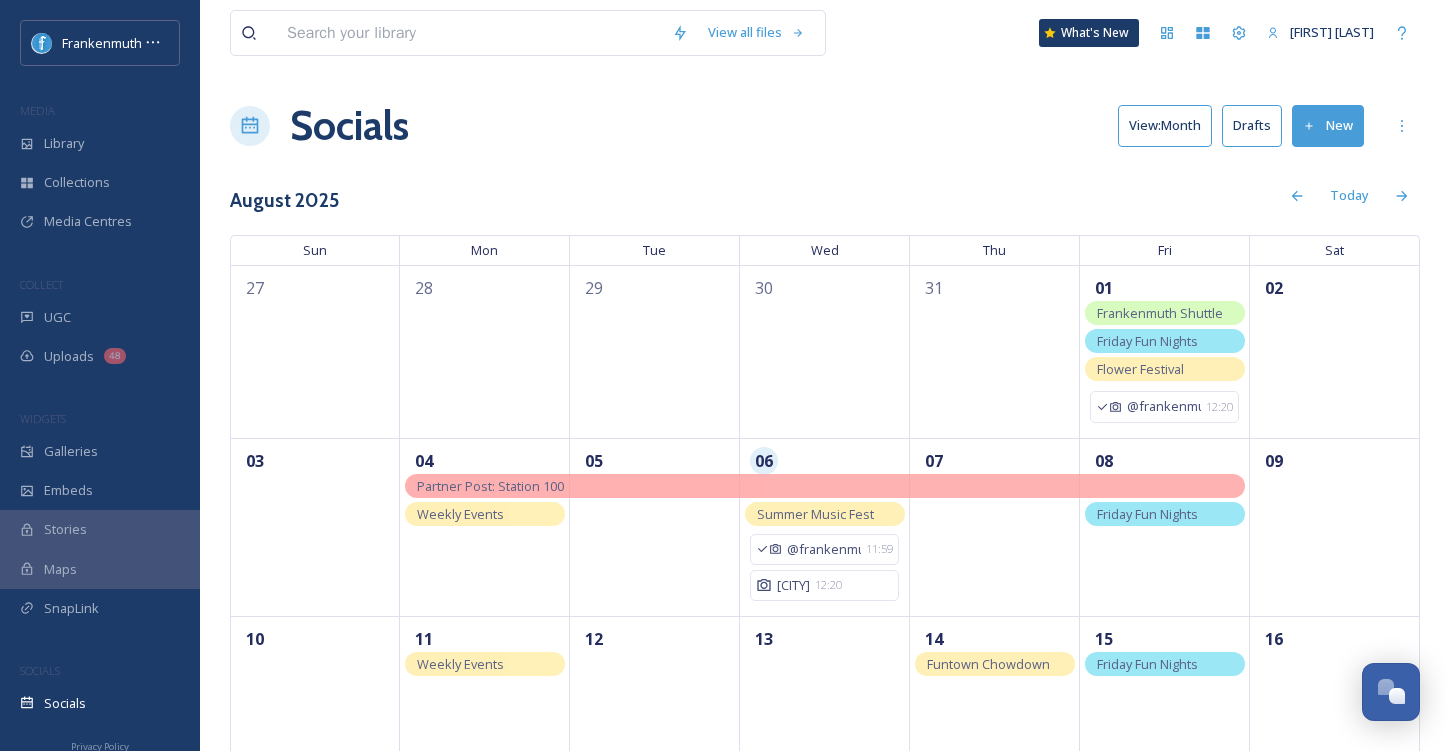 click on "Drafts" at bounding box center (1252, 125) 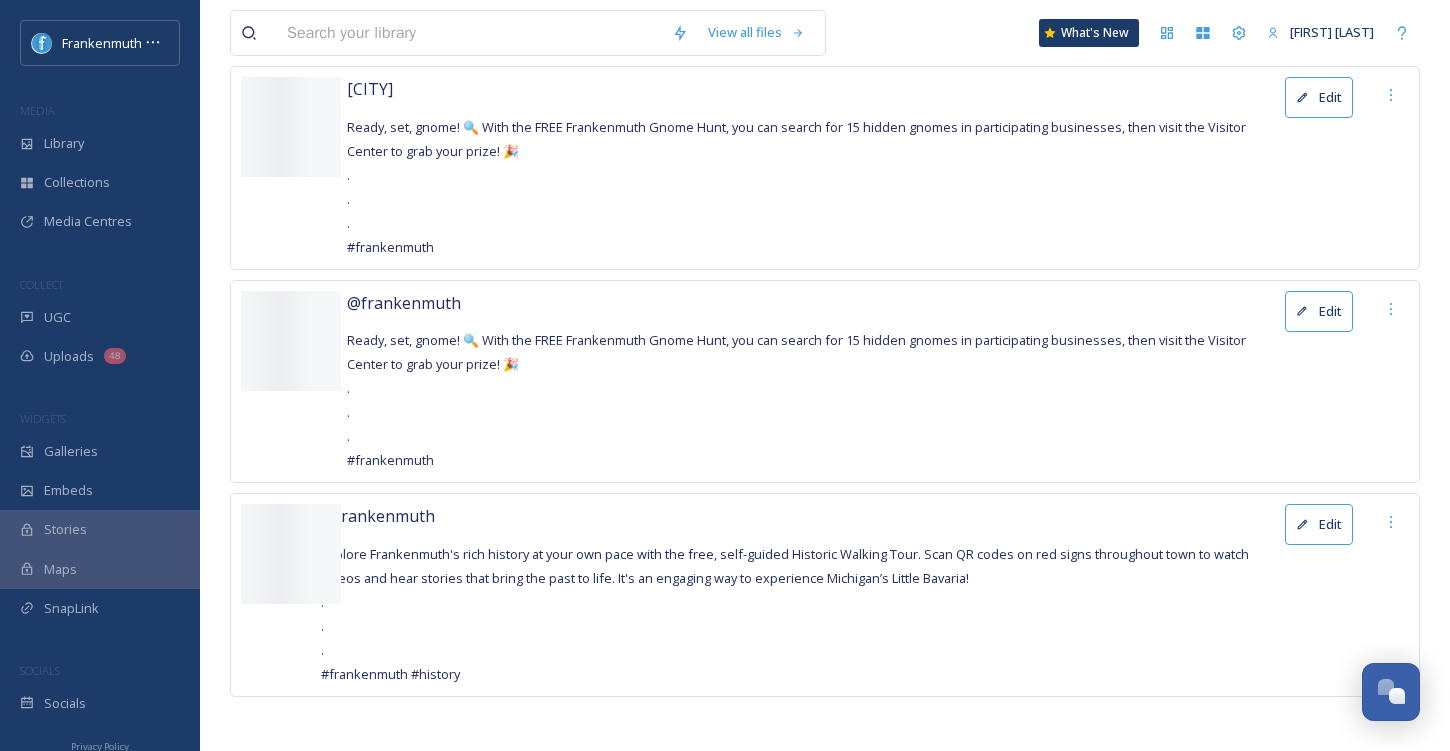 scroll, scrollTop: 0, scrollLeft: 0, axis: both 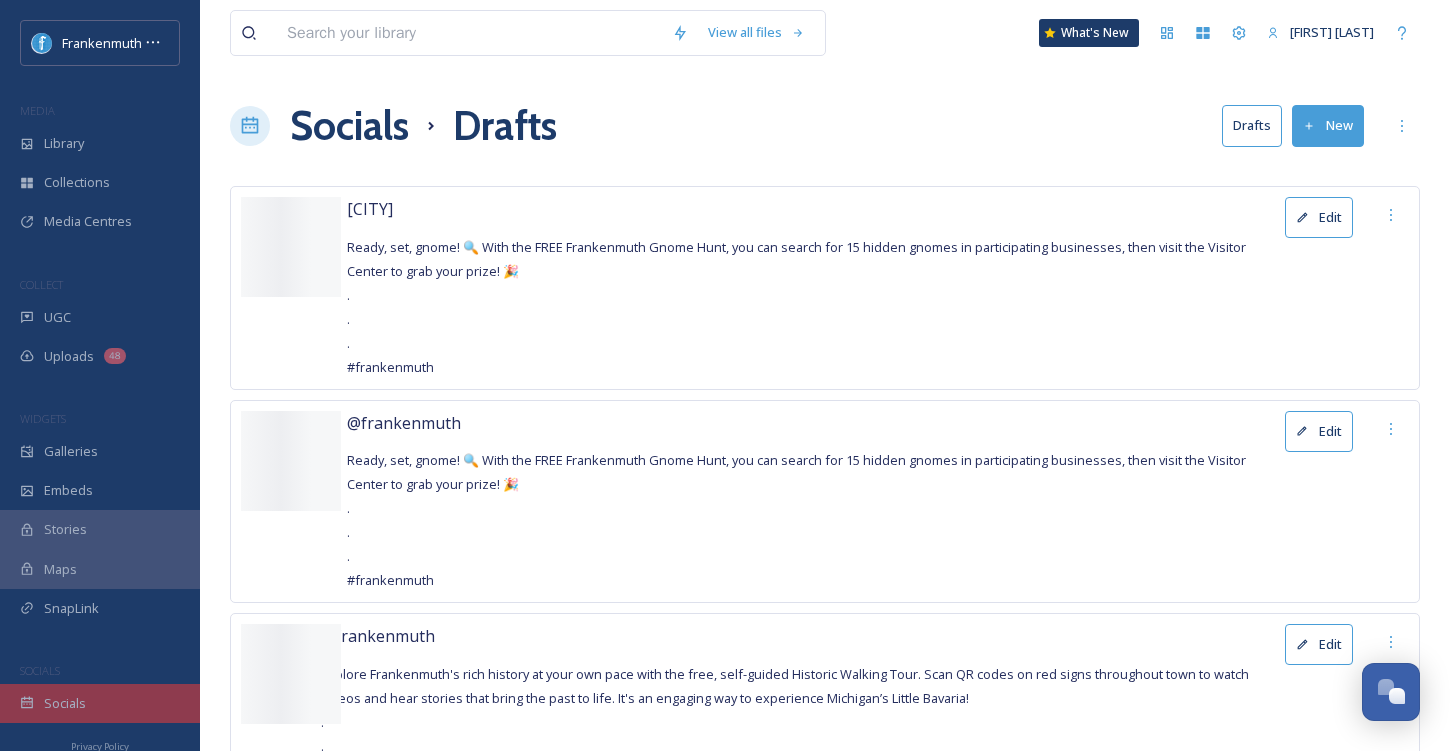 click on "Socials" at bounding box center (100, 703) 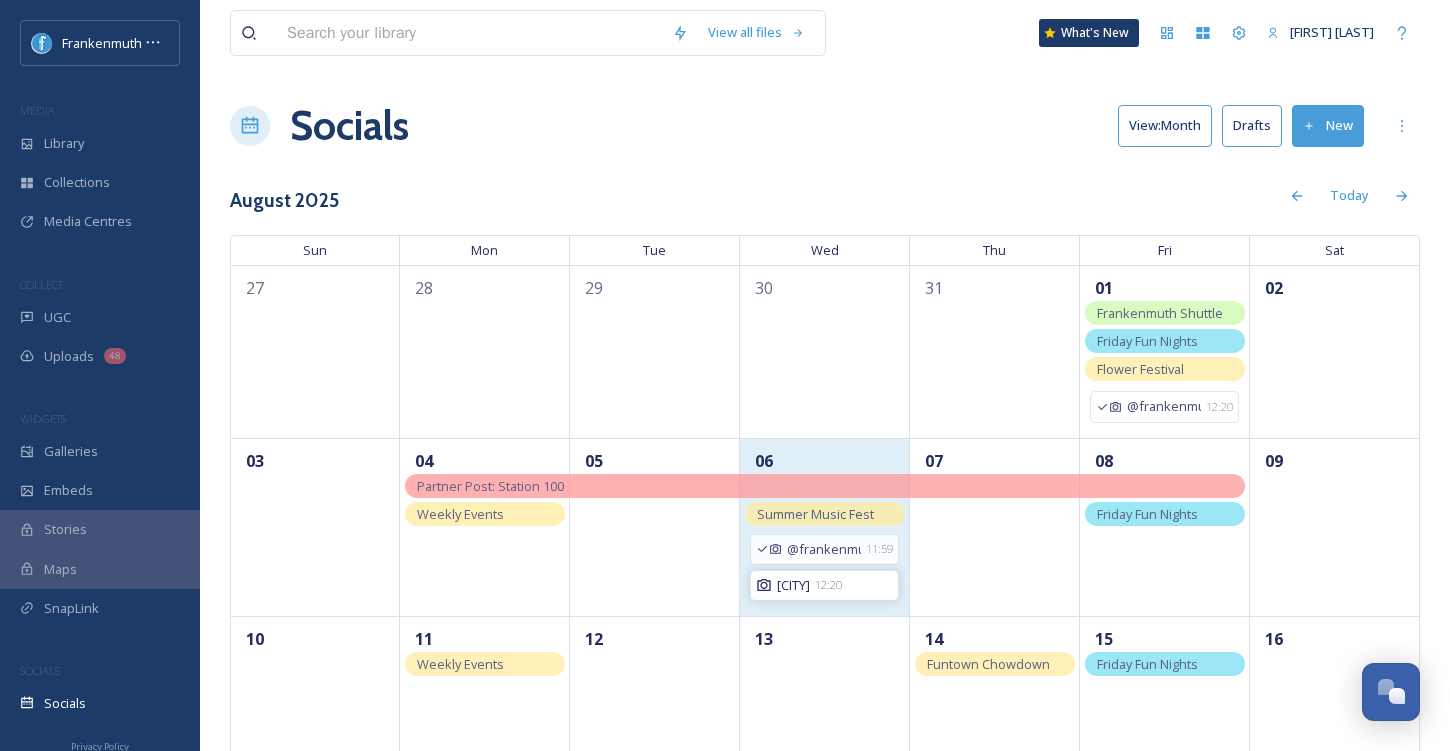 click on "[CITY]" at bounding box center [793, 585] 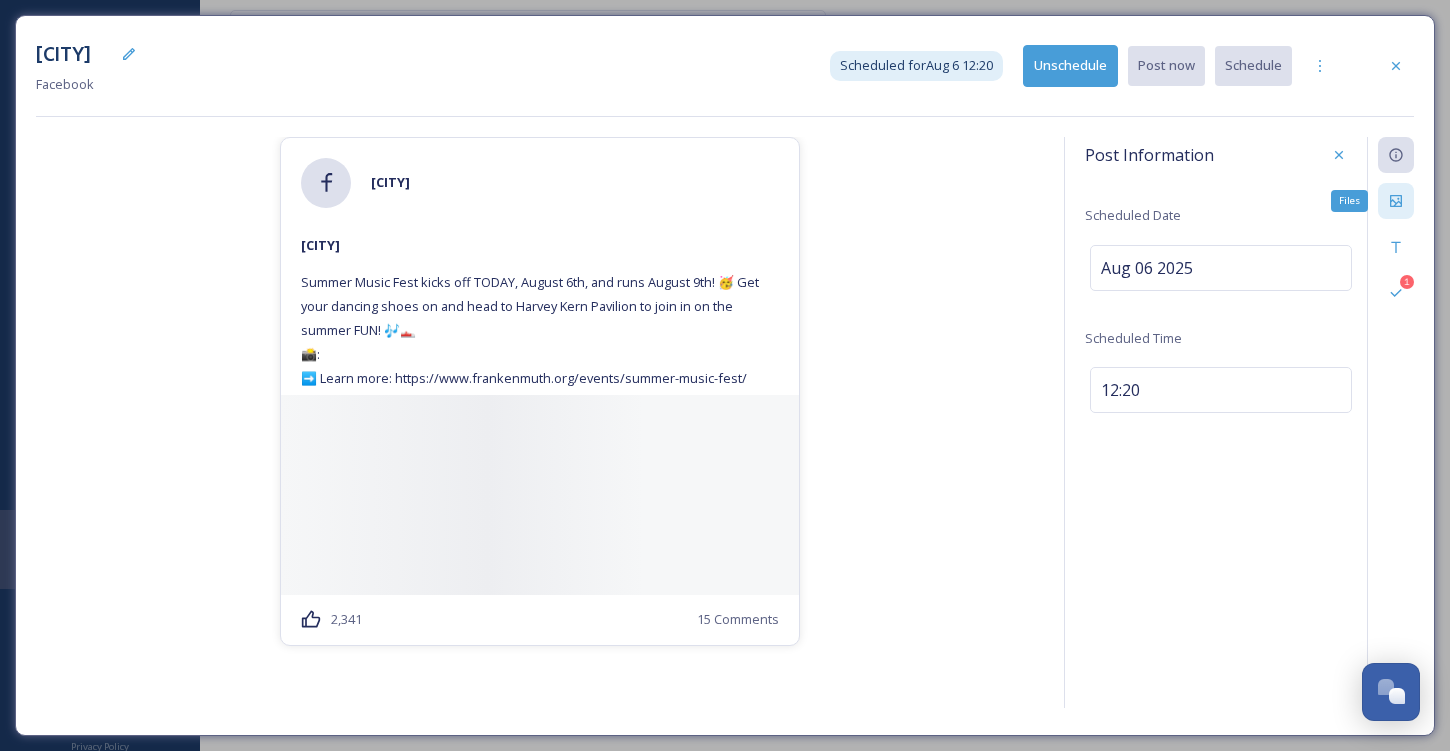 click on "Files" at bounding box center [1396, 201] 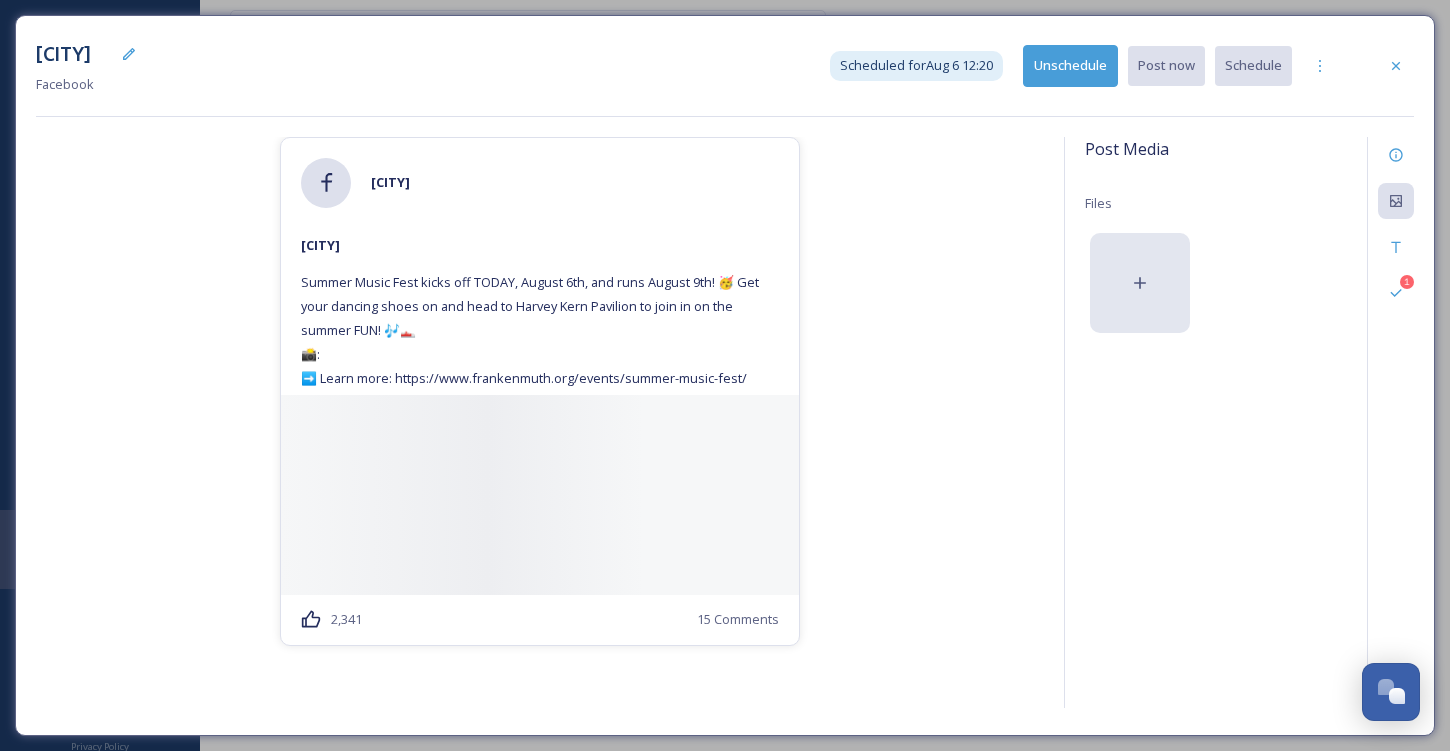 click at bounding box center [1140, 283] 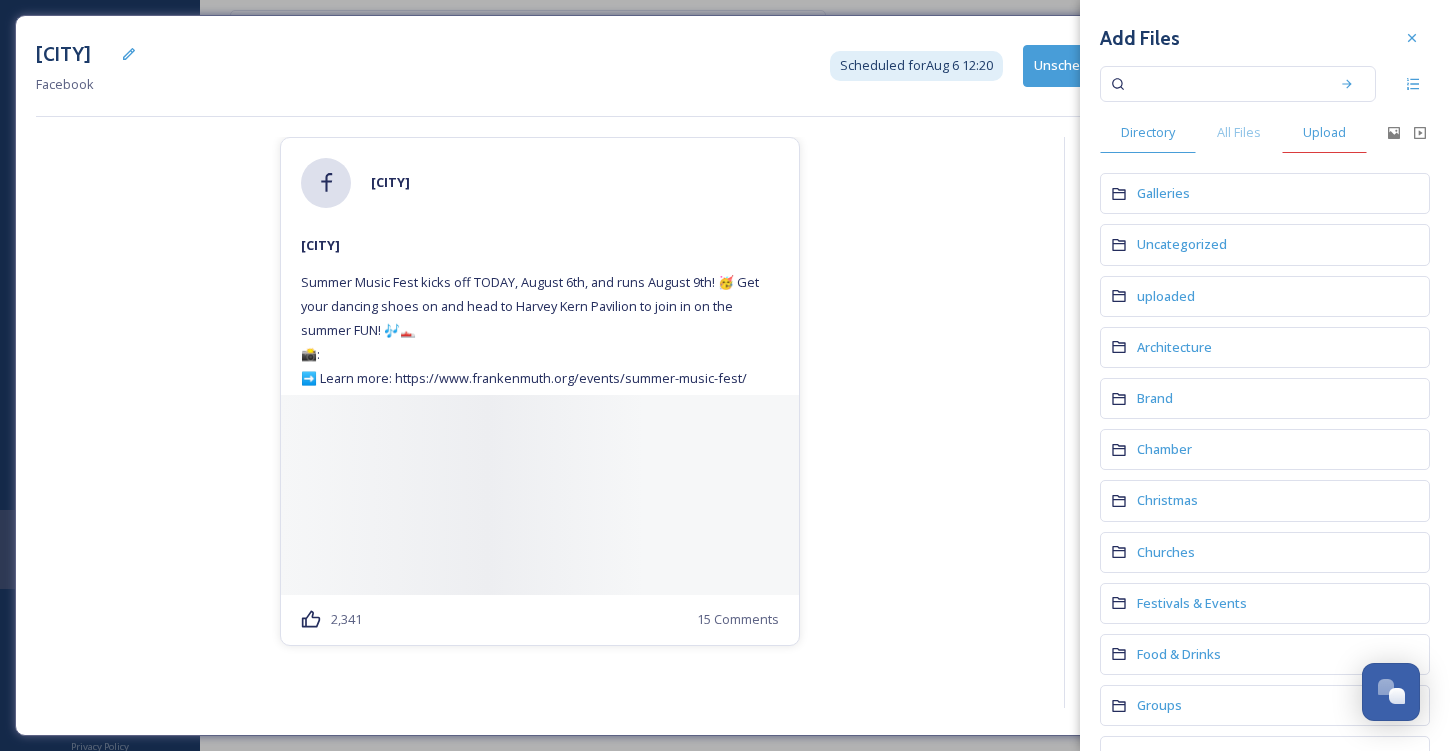 click on "Upload" at bounding box center (1324, 132) 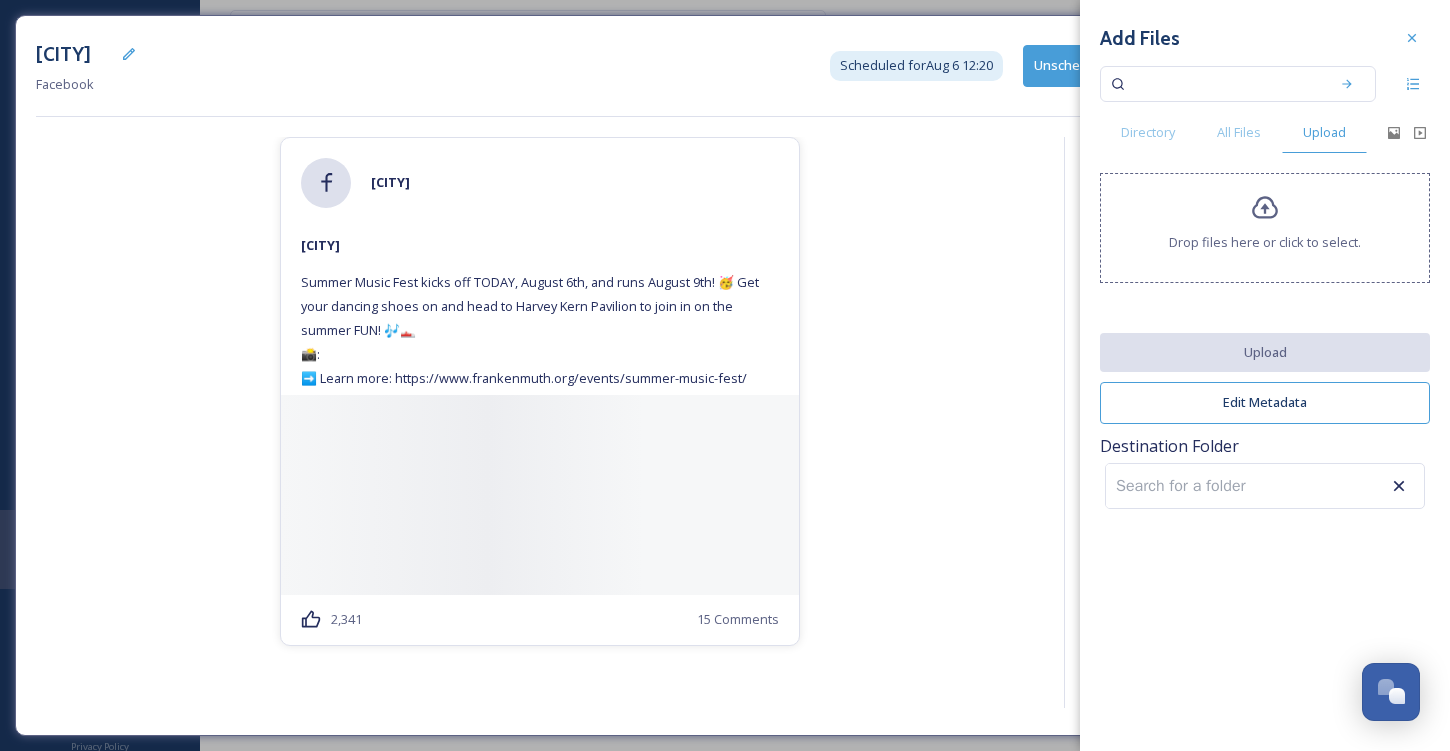 click on "Add Files Directory All Files Upload Drop files here or click to select. Upload Edit Metadata Destination Folder" at bounding box center [1265, 267] 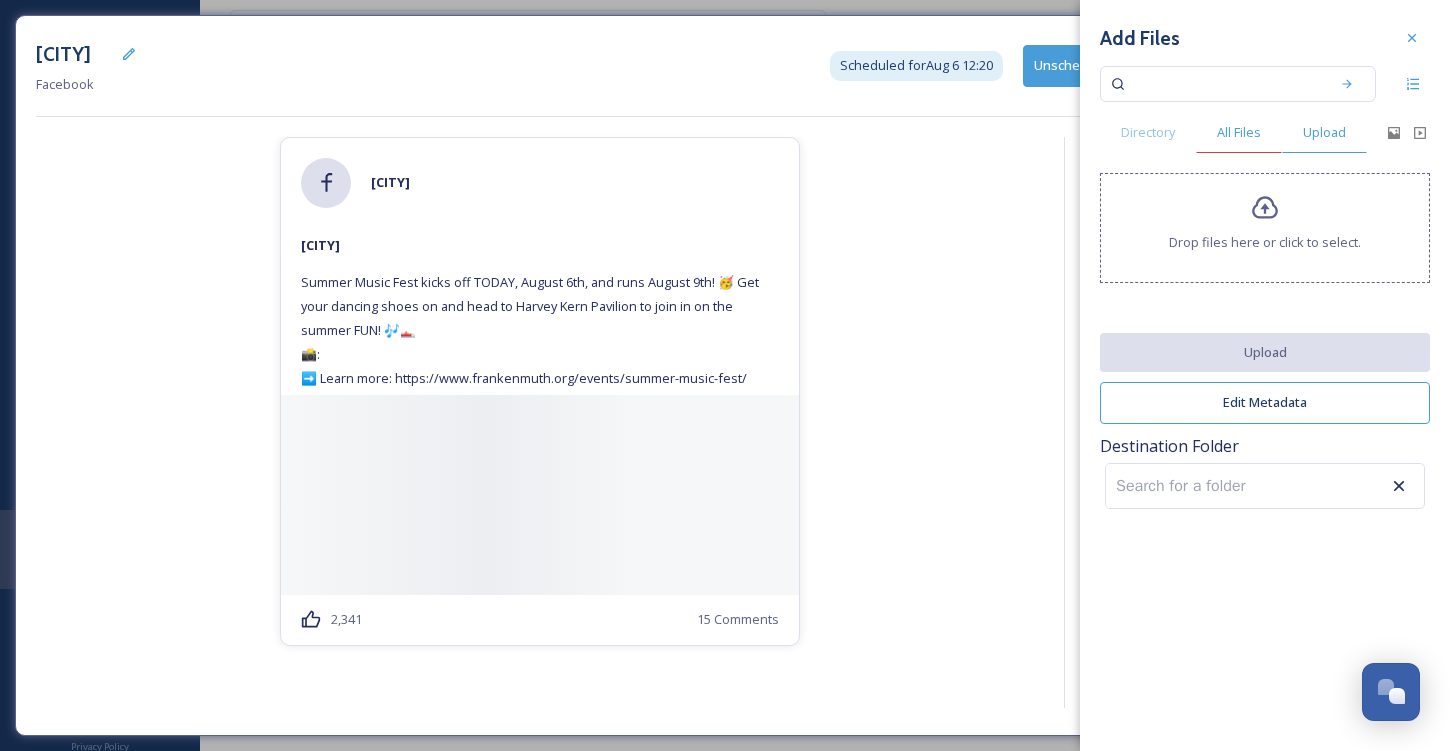 click on "All Files" at bounding box center (1239, 132) 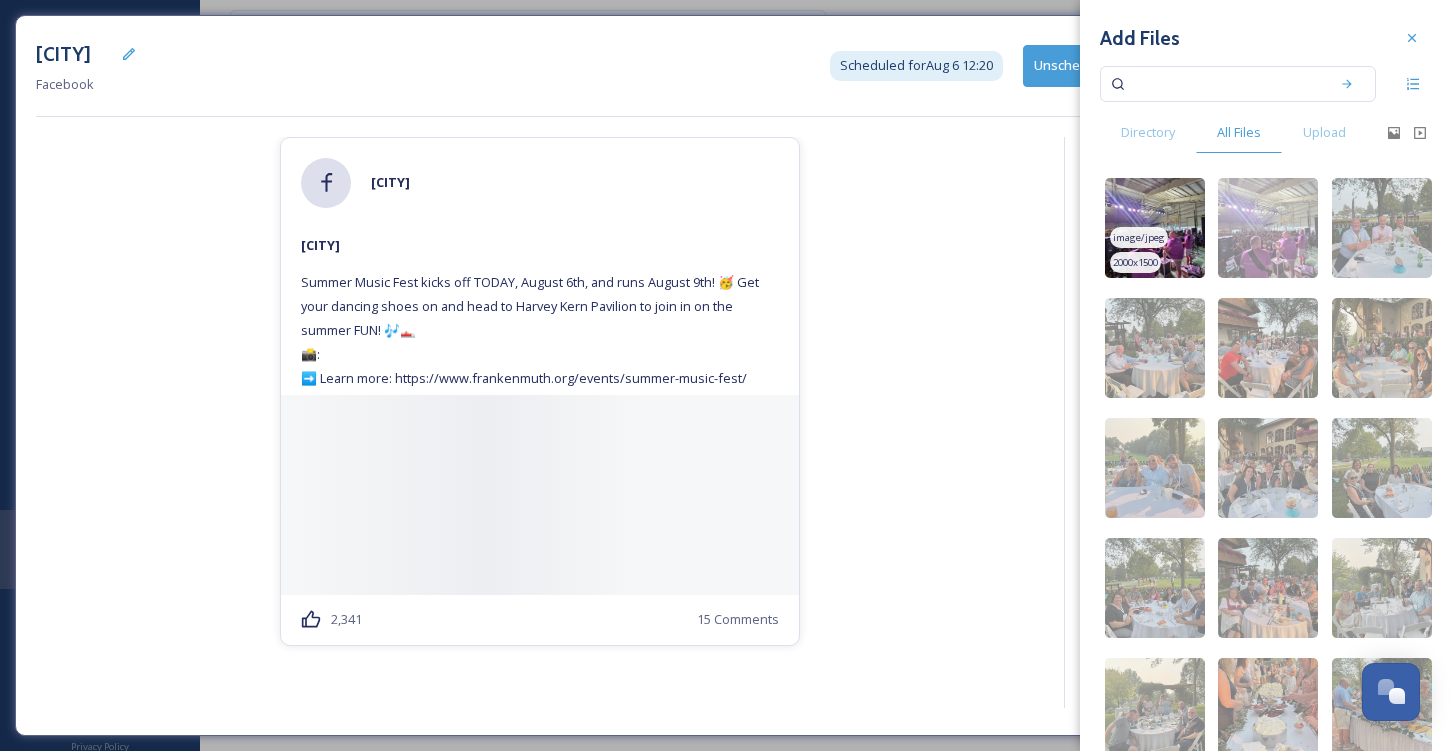 click at bounding box center (1155, 228) 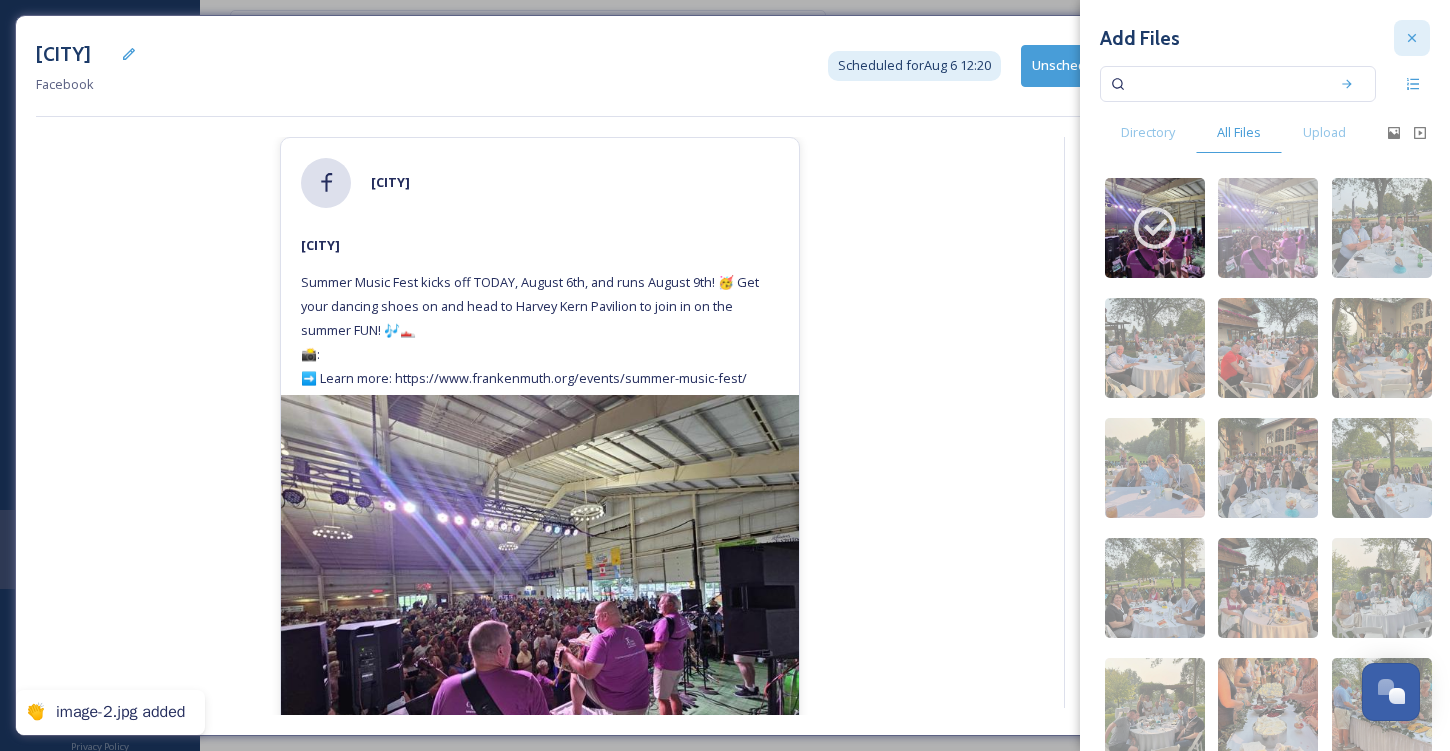 click 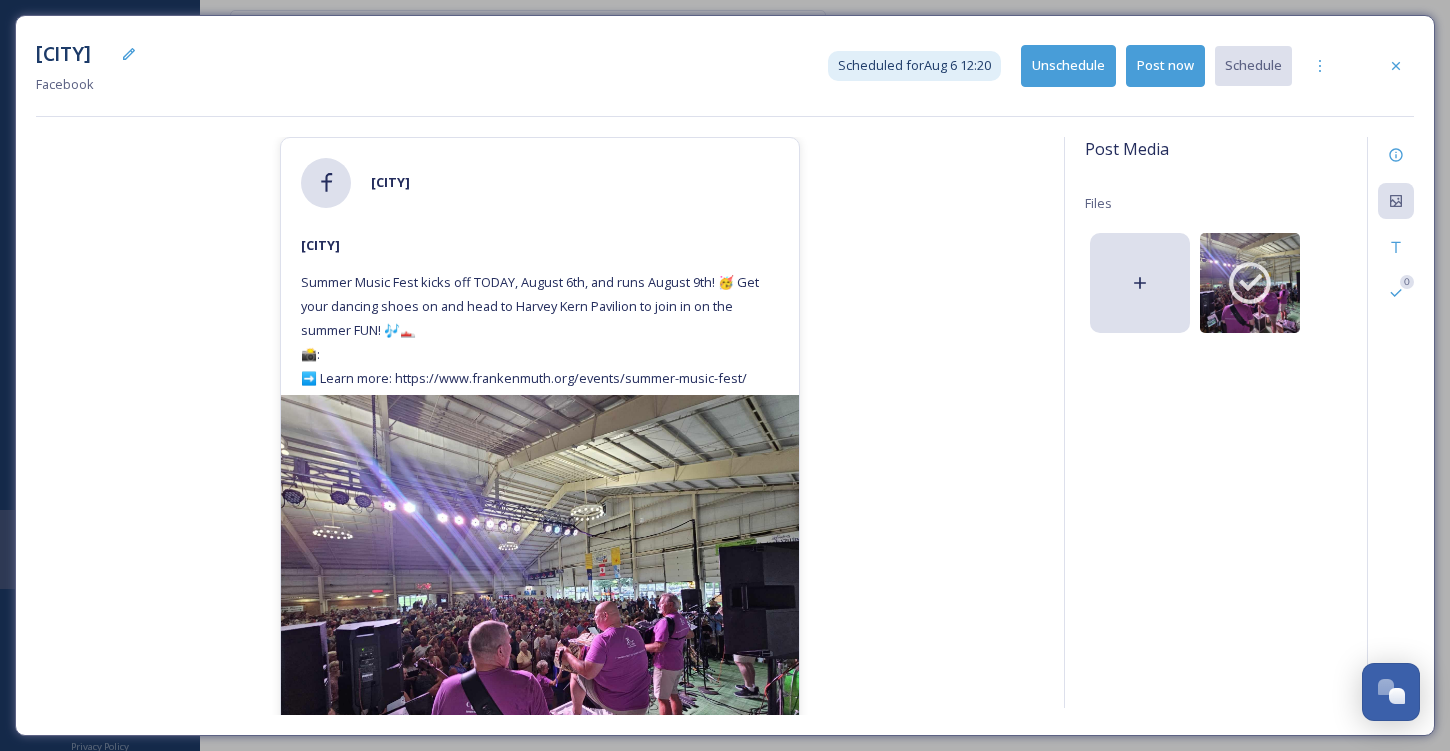 click on "Post now" at bounding box center [1165, 65] 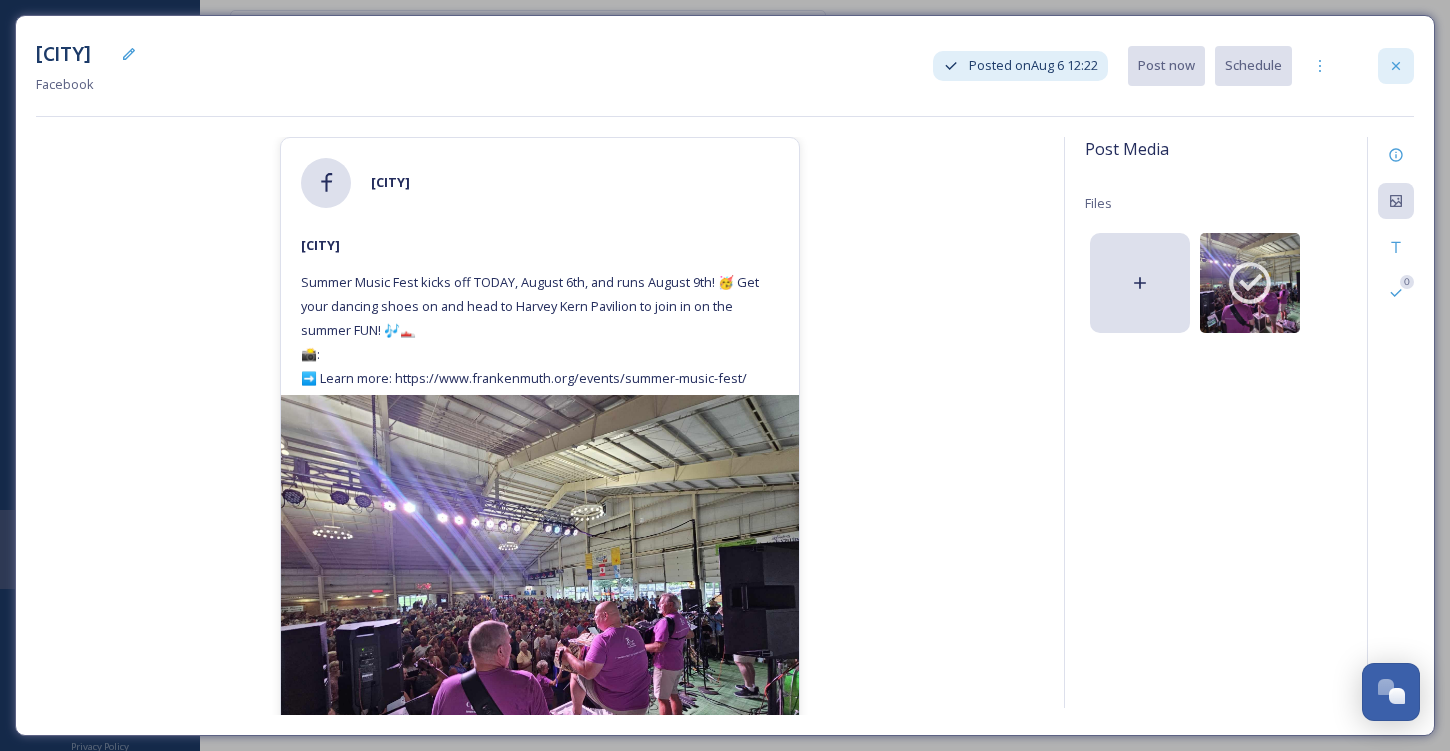 click 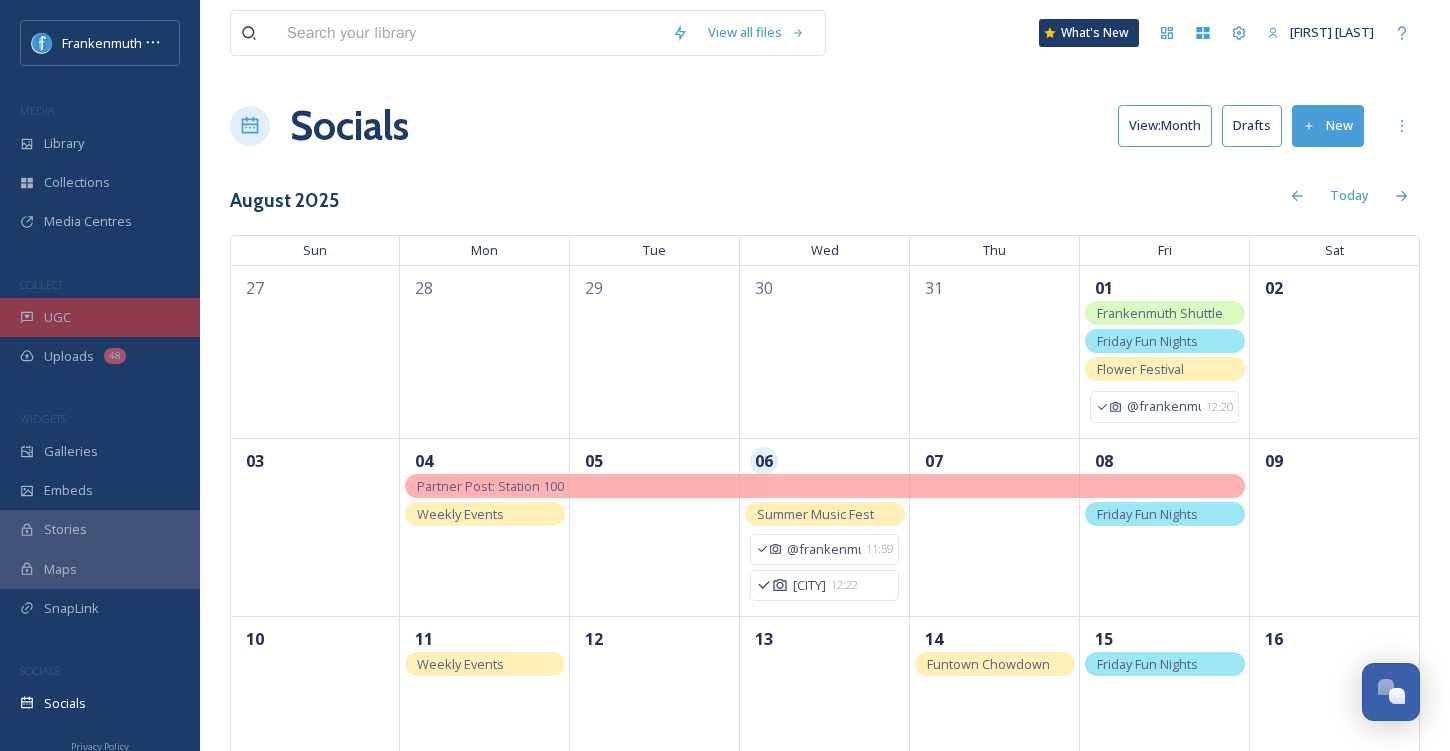 click on "UGC" at bounding box center (100, 317) 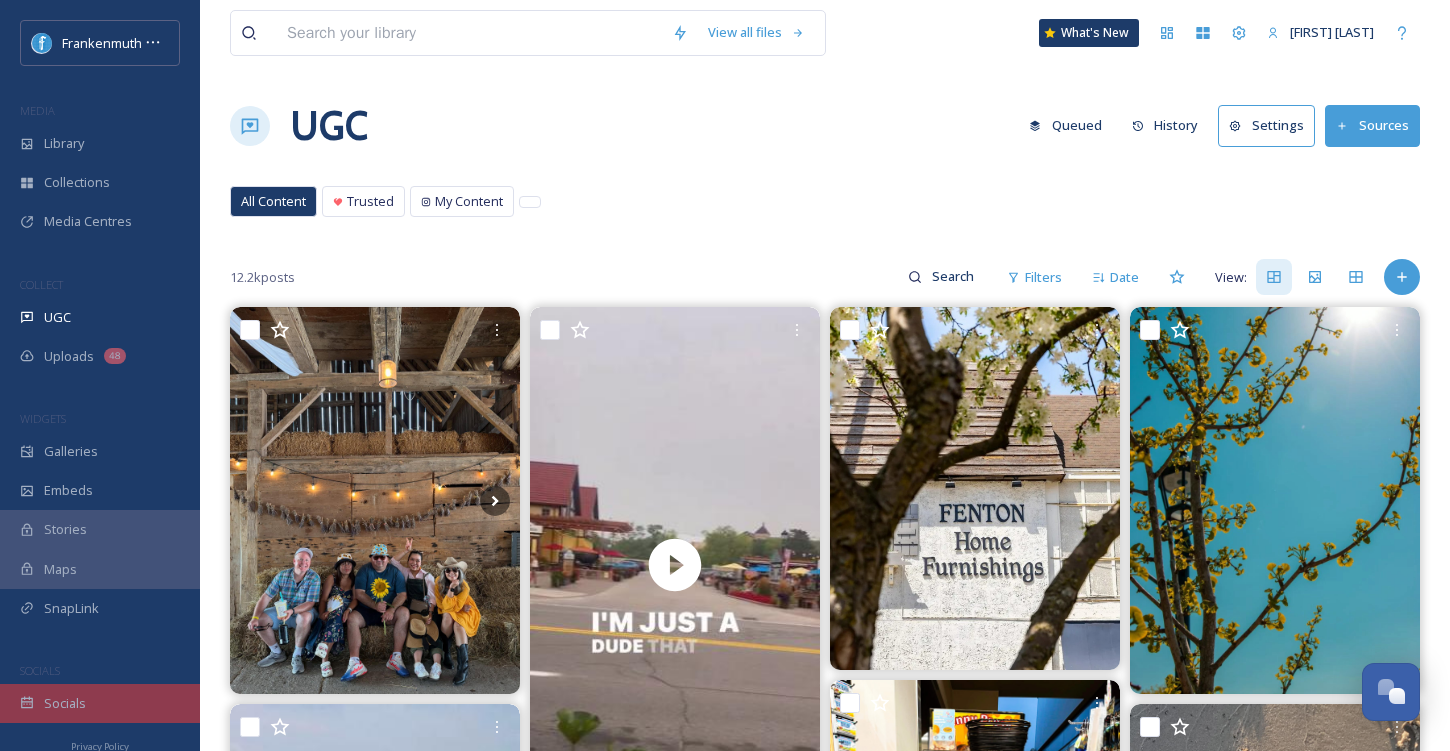 click on "Socials" at bounding box center (100, 703) 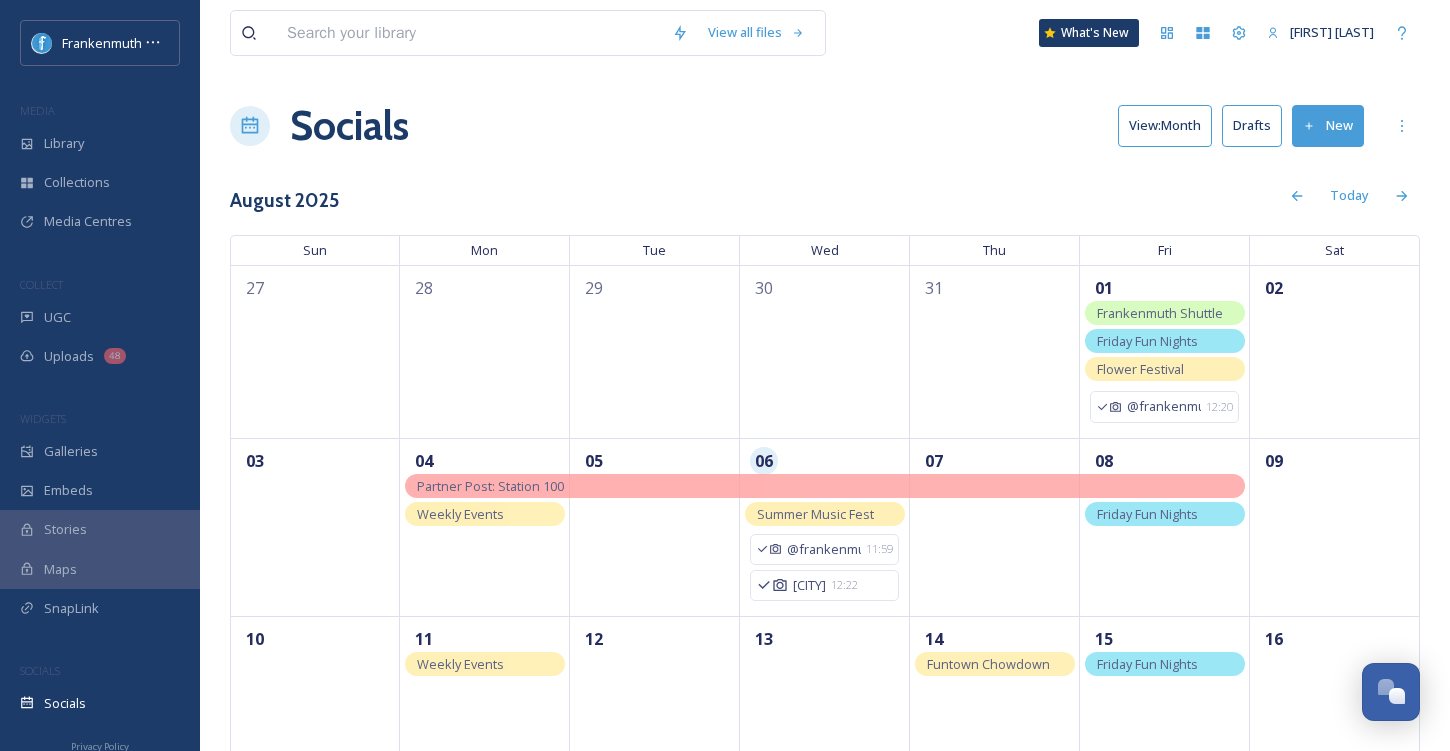 click on "View all files What's New Malerie Young" at bounding box center (825, 33) 